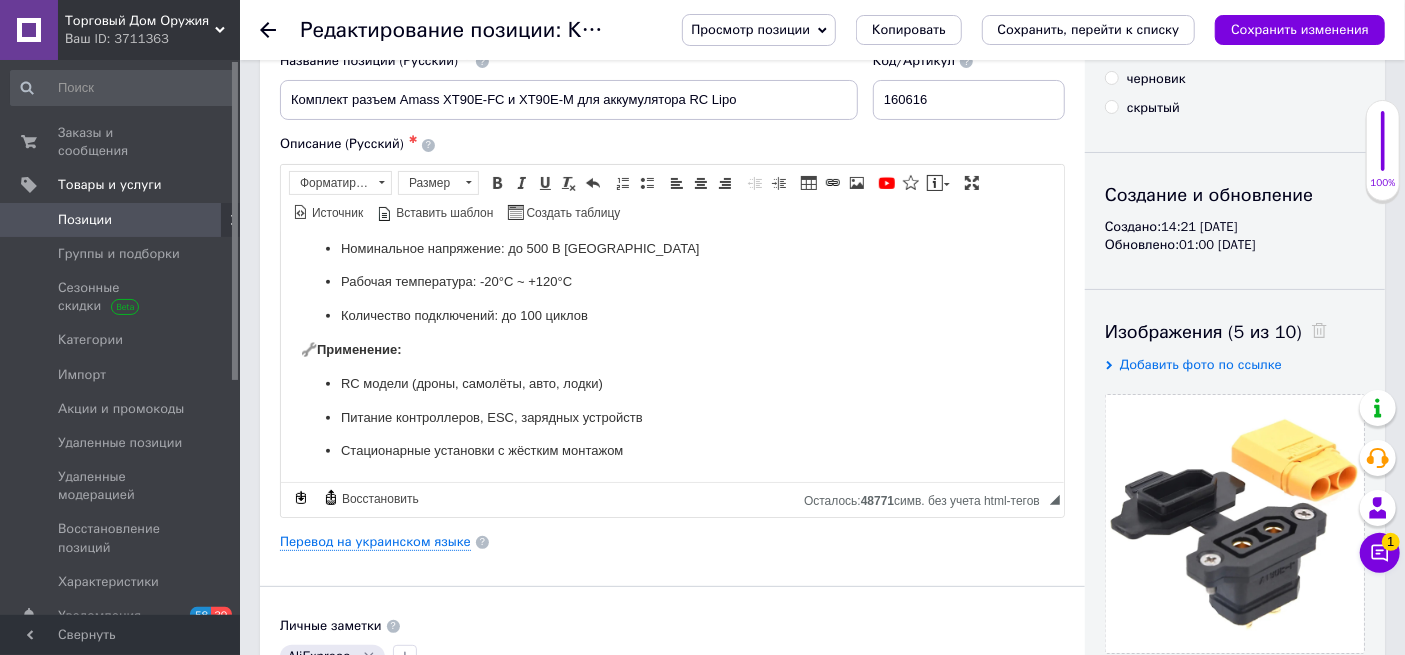 scroll, scrollTop: 111, scrollLeft: 0, axis: vertical 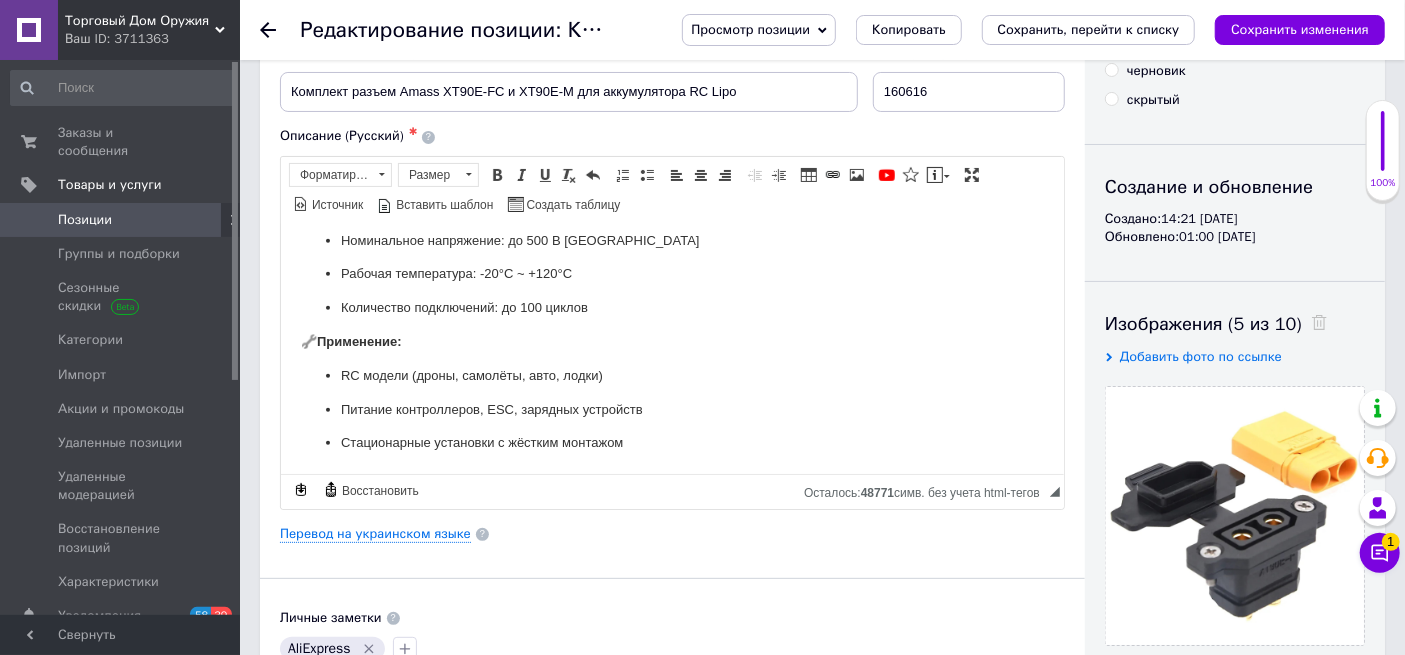 click 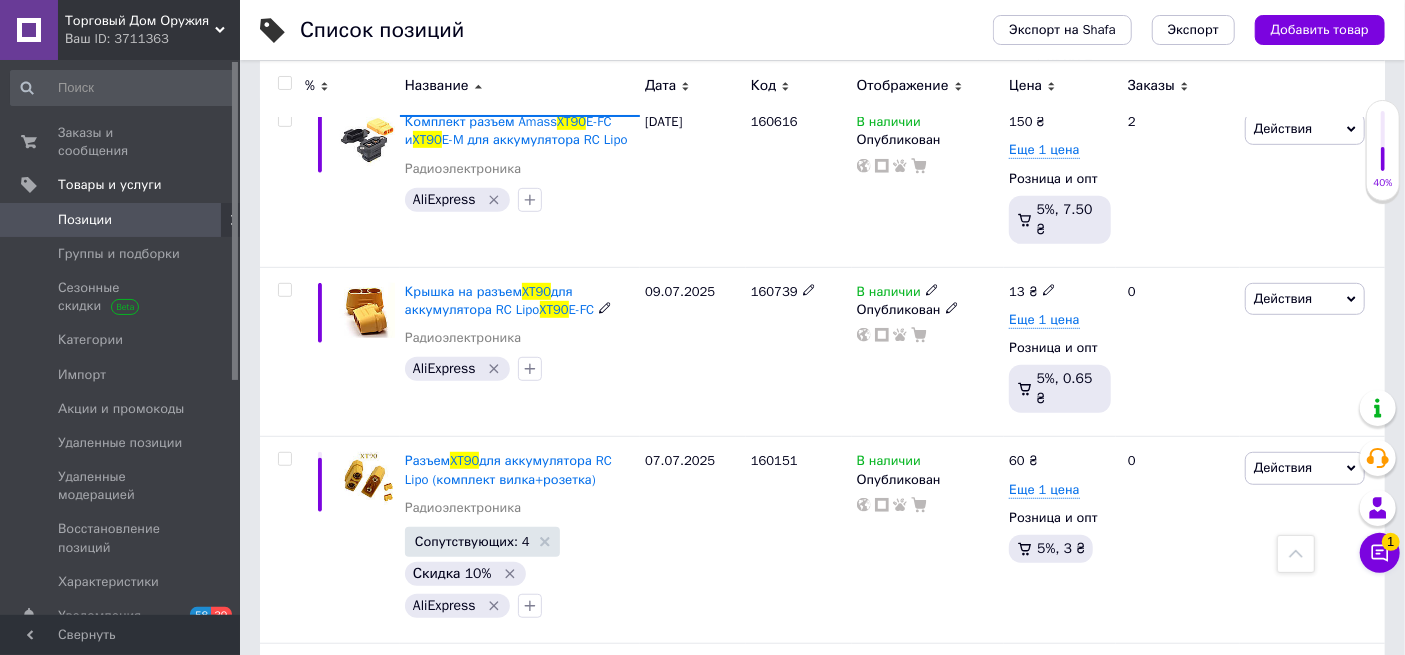 scroll, scrollTop: 555, scrollLeft: 0, axis: vertical 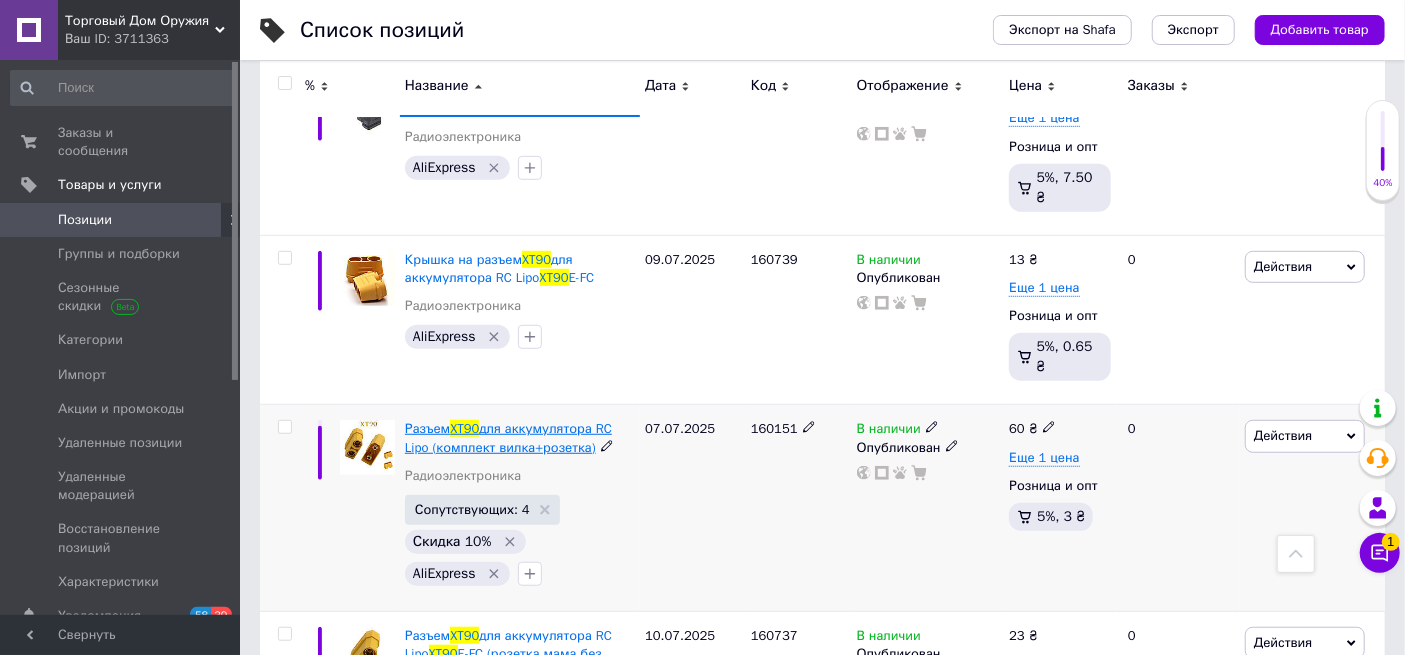 click on "для аккумулятора RC Lipo (комплект вилка+розетка)" at bounding box center (508, 437) 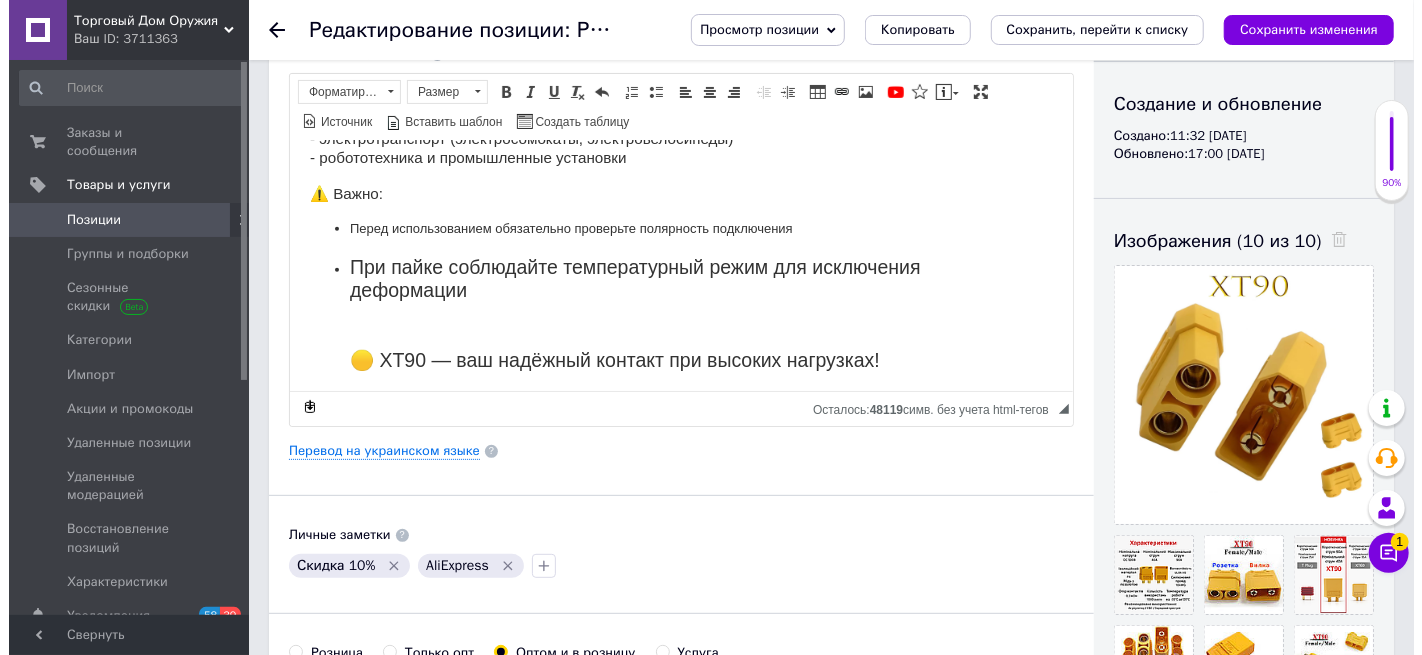 scroll, scrollTop: 222, scrollLeft: 0, axis: vertical 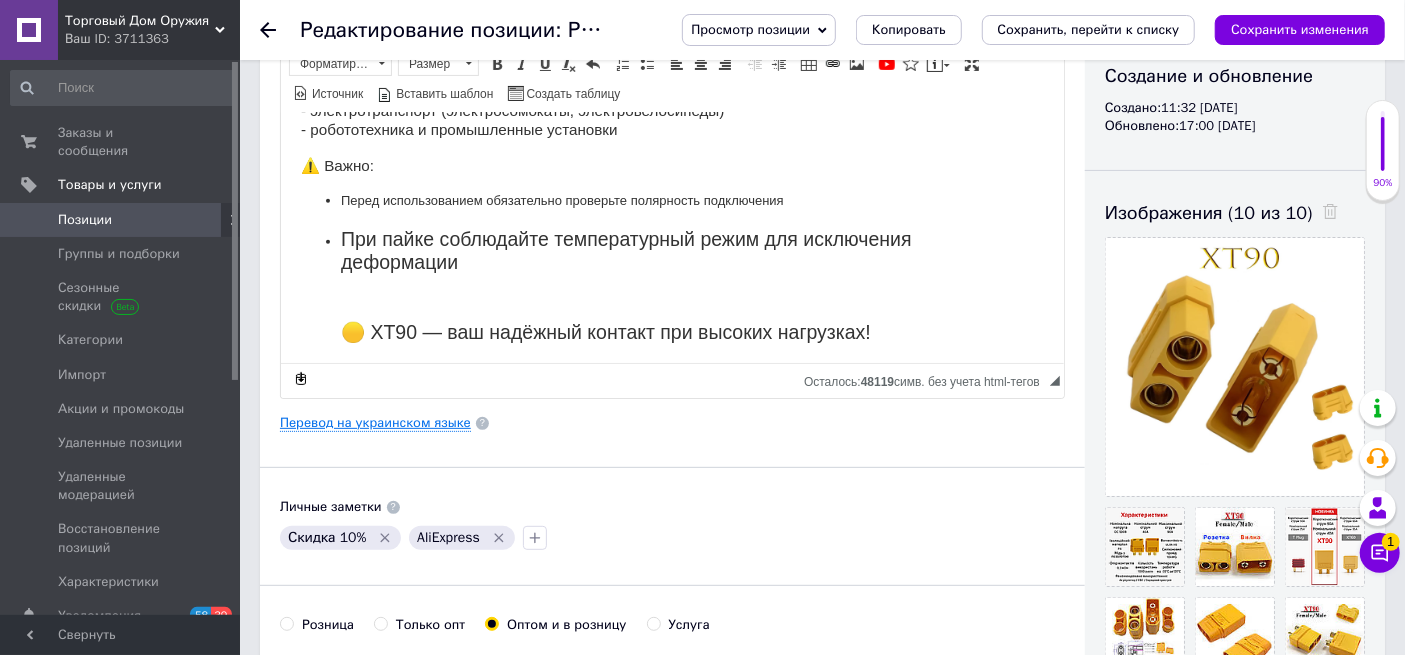 click on "Перевод на украинском языке" at bounding box center (375, 423) 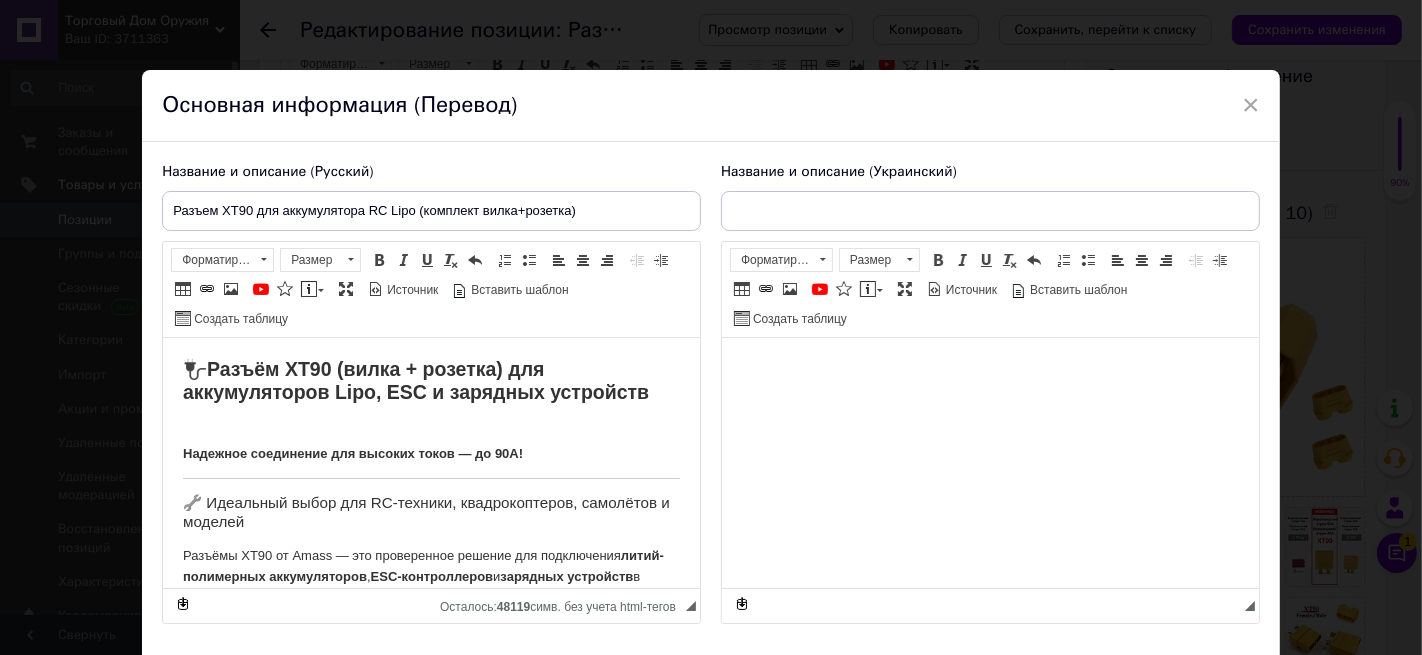 scroll, scrollTop: 0, scrollLeft: 0, axis: both 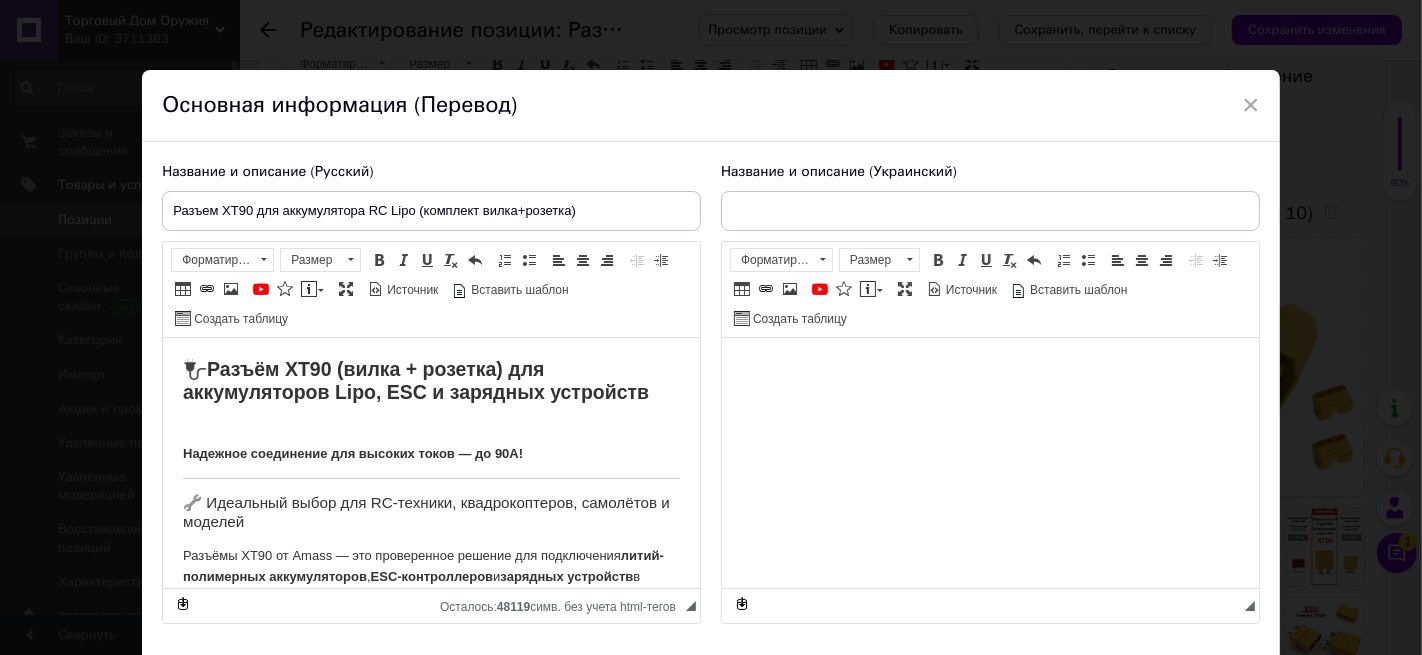 type on "Роз'єм XT90 для акумулятора RC Lipo (комплект вилка+розетка)" 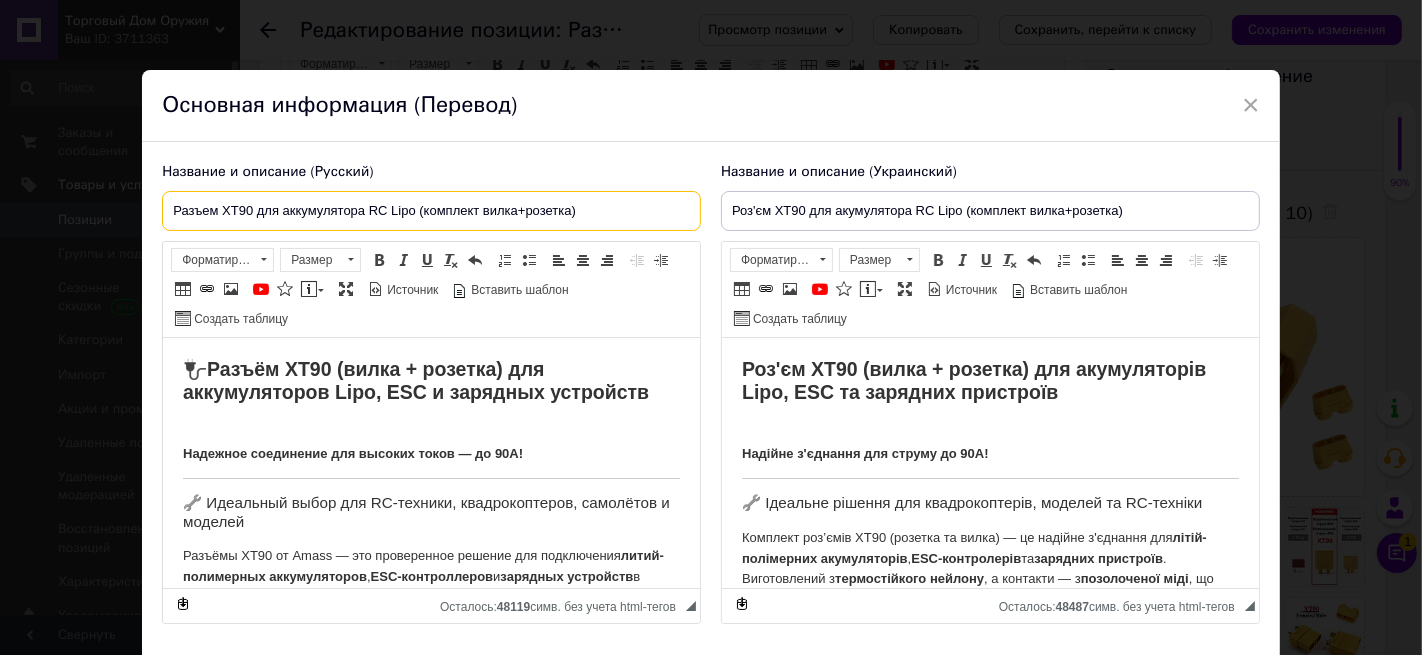 drag, startPoint x: 609, startPoint y: 219, endPoint x: 132, endPoint y: 183, distance: 478.35657 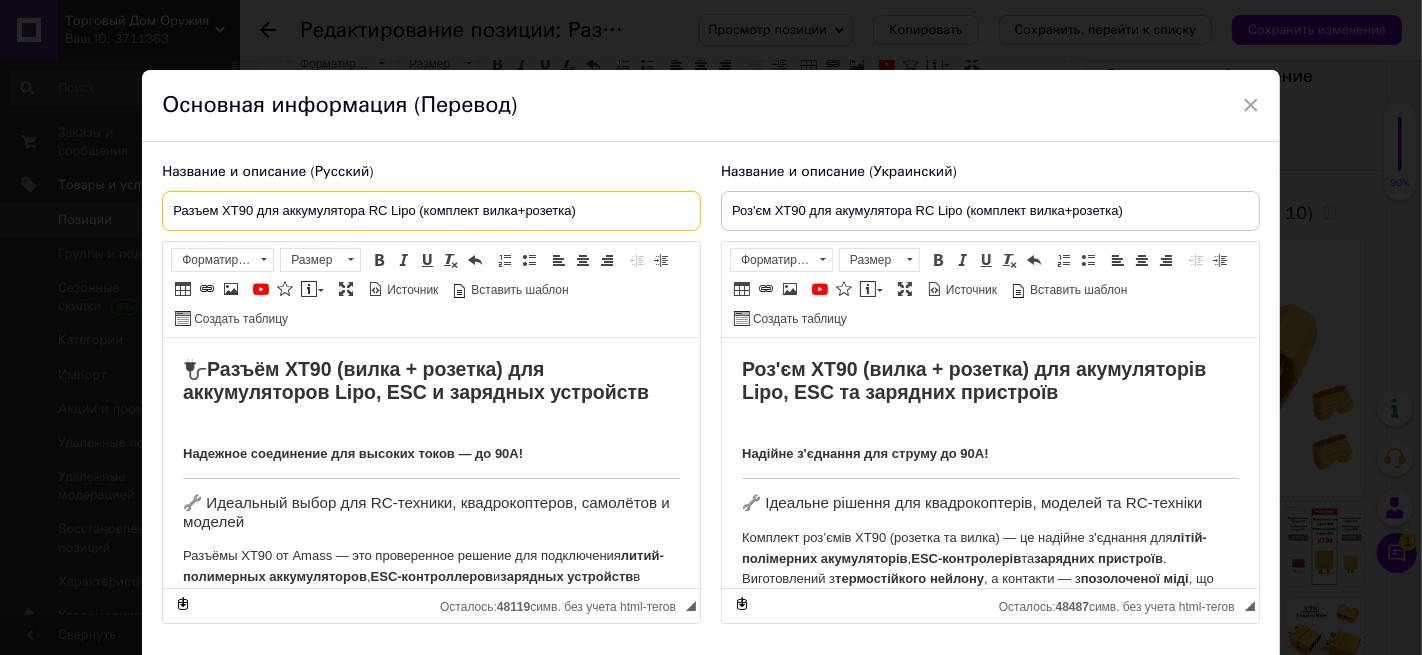 click on "× Основная информация (Перевод) Название и описание (Русский) Разъем XT90 для аккумулятора RC Lipo (комплект вилка+розетка) 🔌  Разъём XT90 (вилка + розетка) для аккумуляторов Lipo, ESC и зарядных устройств
Надежное соединение для высоких токов — до 90A!
🔧 Идеальный выбор для RC-техники, квадрокоптеров, самолётов и моделей
Разъёмы XT90 от Amass — это проверенное решение для подключения  литий-полимерных аккумуляторов ,  ESC-контроллеров  и  зарядных устройств  в системах с высоким током. Комплект включает  вилку и розетку позолоченной меди , что обеспечивает  ,   и  ." at bounding box center (711, 327) 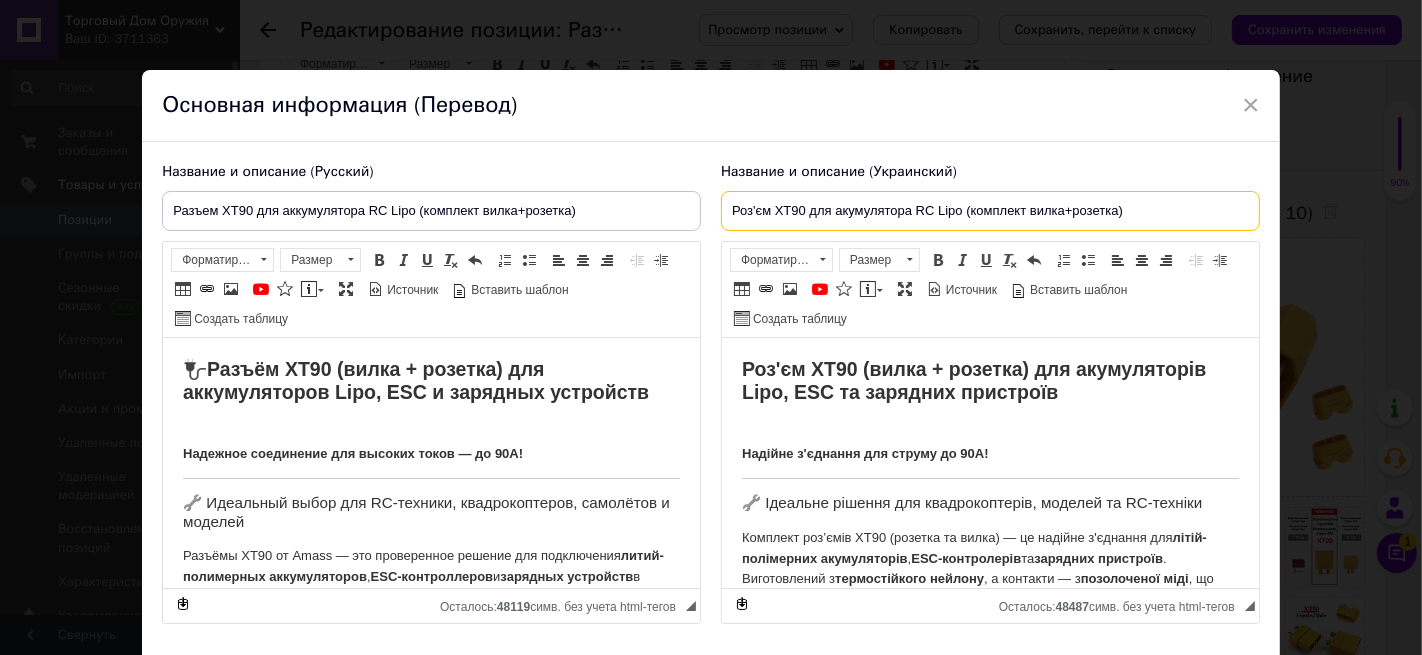 drag, startPoint x: 1149, startPoint y: 206, endPoint x: 657, endPoint y: 204, distance: 492.00406 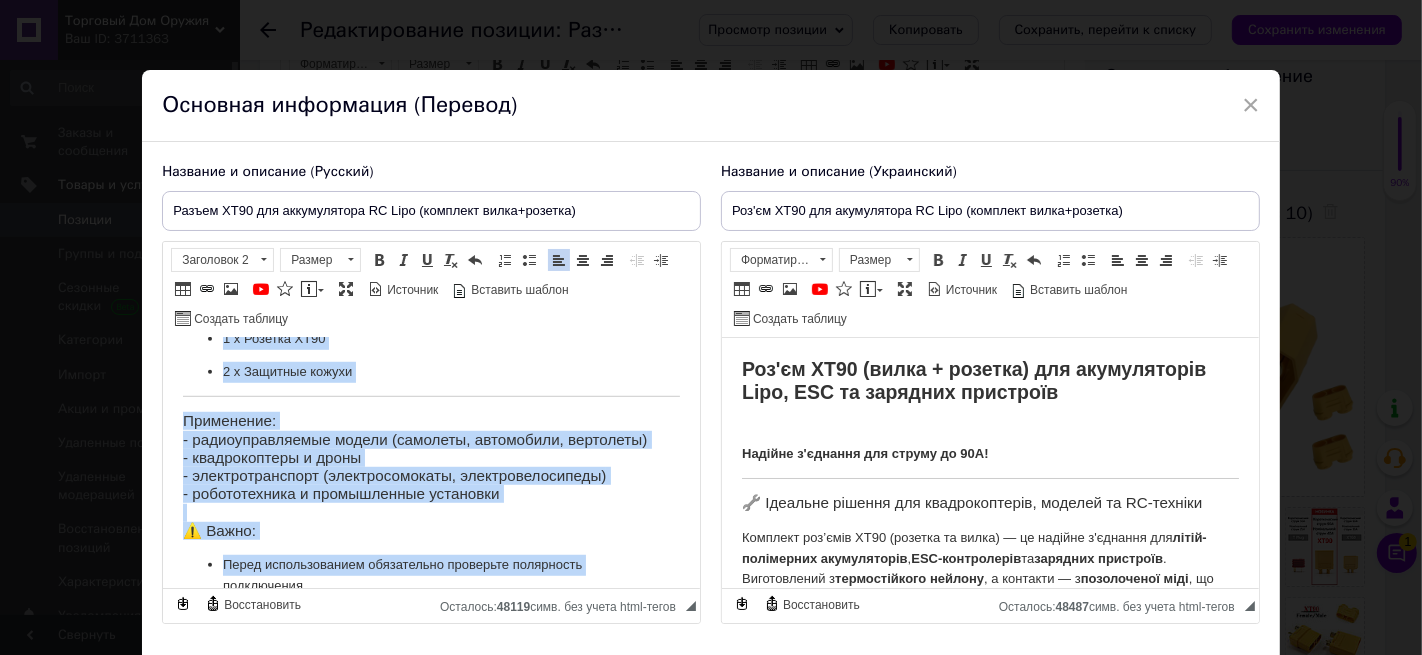 scroll, scrollTop: 1484, scrollLeft: 0, axis: vertical 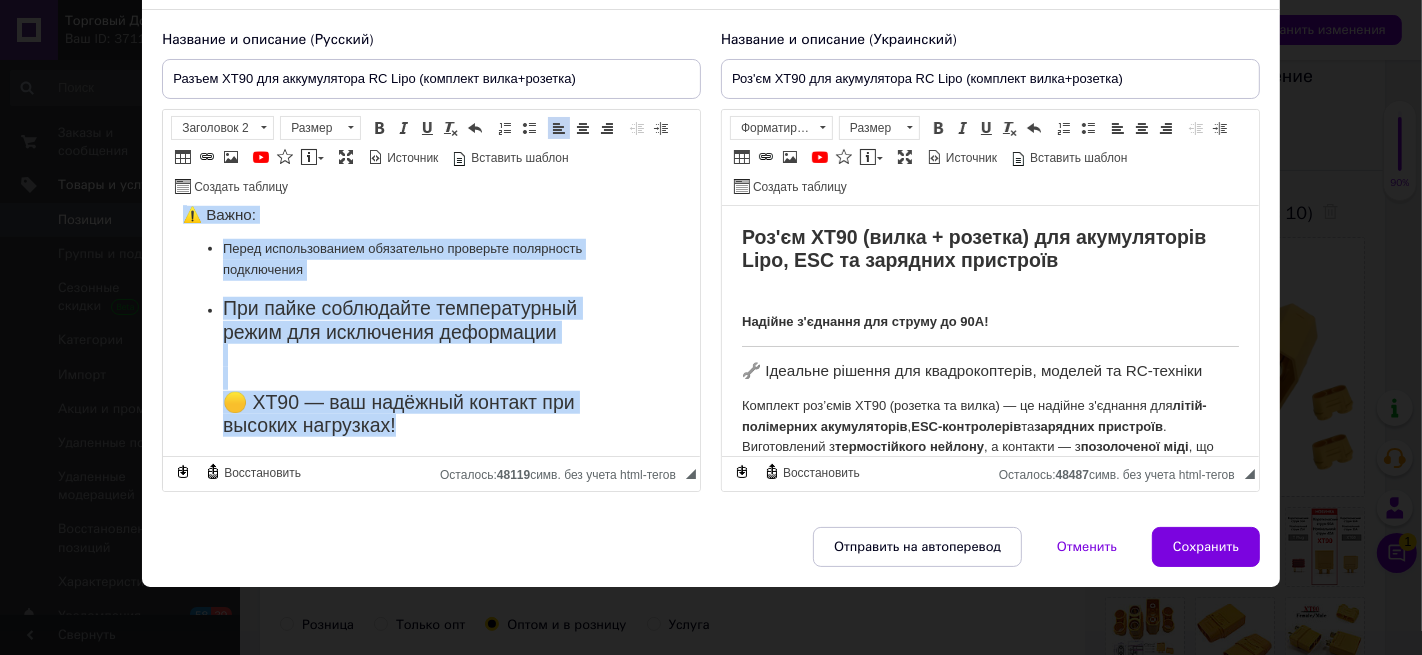 drag, startPoint x: 180, startPoint y: 225, endPoint x: 695, endPoint y: 828, distance: 792.99054 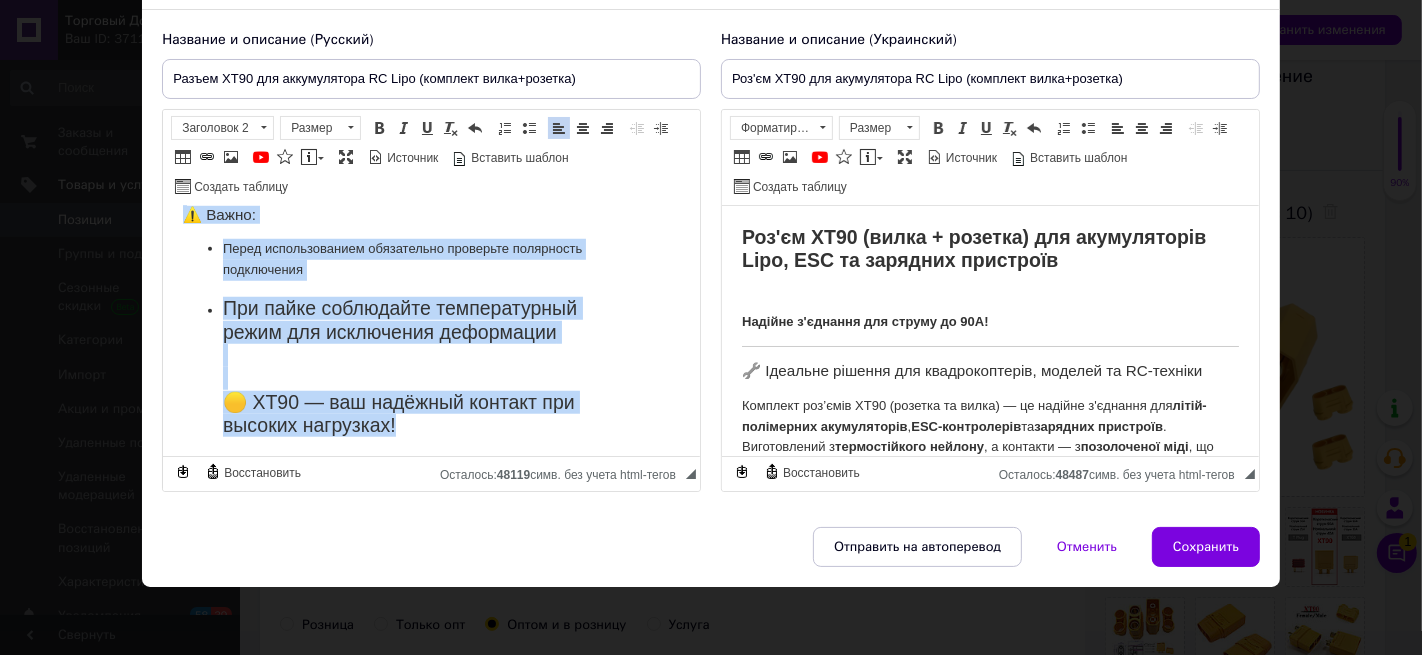 click on "🔌  Разъём XT90 (вилка + розетка) для аккумуляторов Lipo, ESC и зарядных устройств Надежное соединение для высоких токов — до 90A! 🔧 Идеальный выбор для RC-техники, квадрокоптеров, самолётов и моделей Разъёмы XT90 от Amass — это проверенное решение для подключения  литий-полимерных аккумуляторов ,  ESC-контроллеров  и  зарядных устройств  в системах с высоким током. Комплект включает  вилку и розетку , выполненные из огнеупорного нейлона с контактами из  позолоченной меди , что обеспечивает  максимальную проводимость ,  низкое сопротивление  и  долговечность . ✅   до 500V DC" at bounding box center [431, -410] 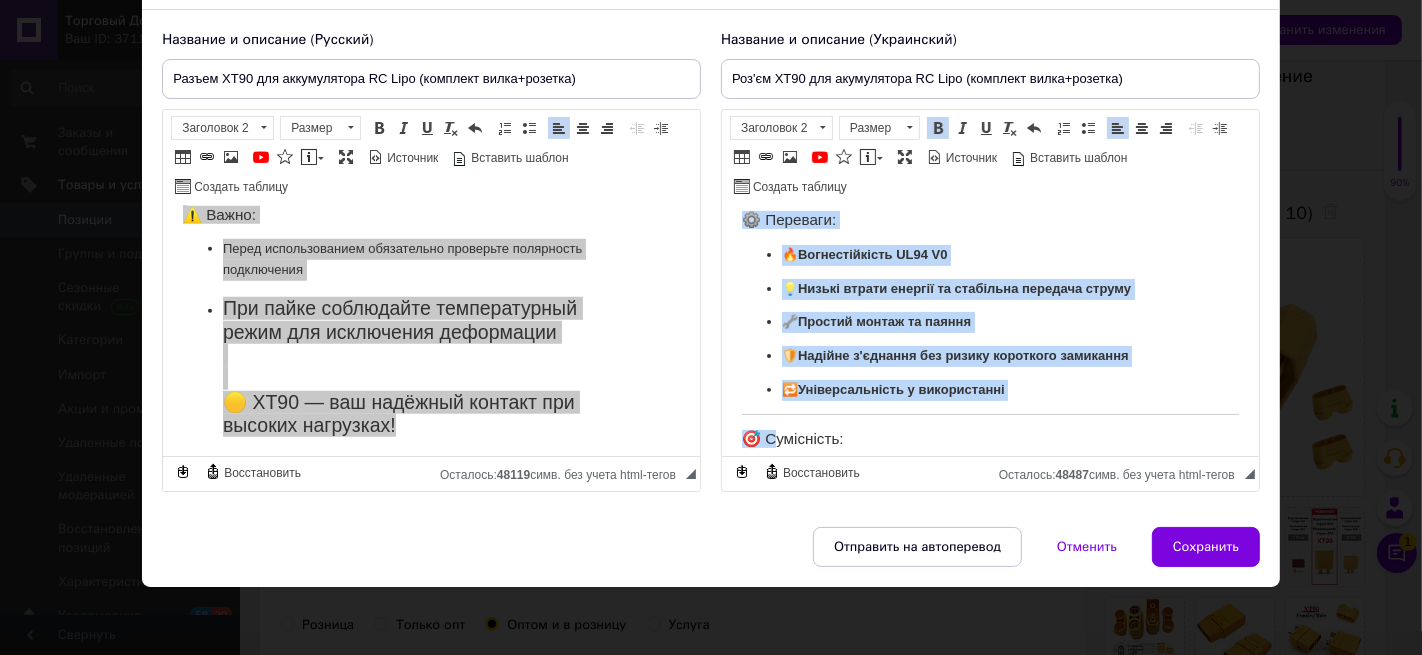 scroll, scrollTop: 1230, scrollLeft: 0, axis: vertical 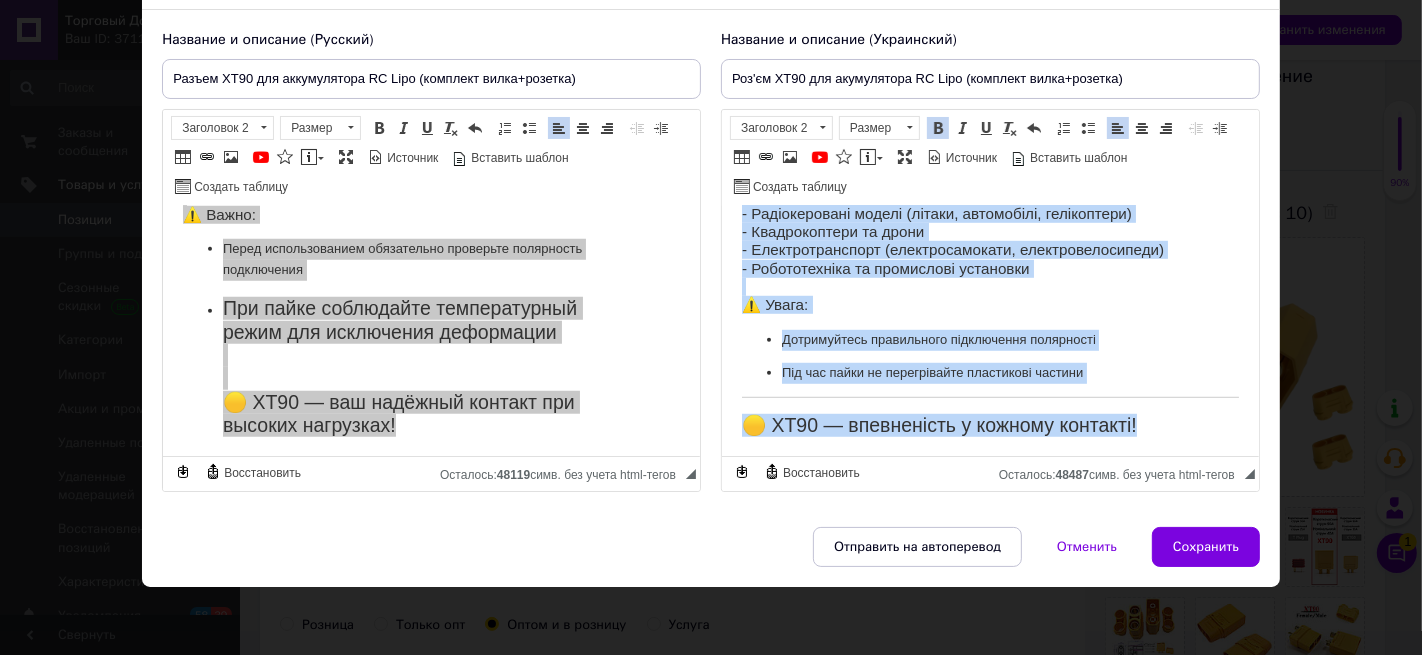drag, startPoint x: 735, startPoint y: 232, endPoint x: 1240, endPoint y: 514, distance: 578.4021 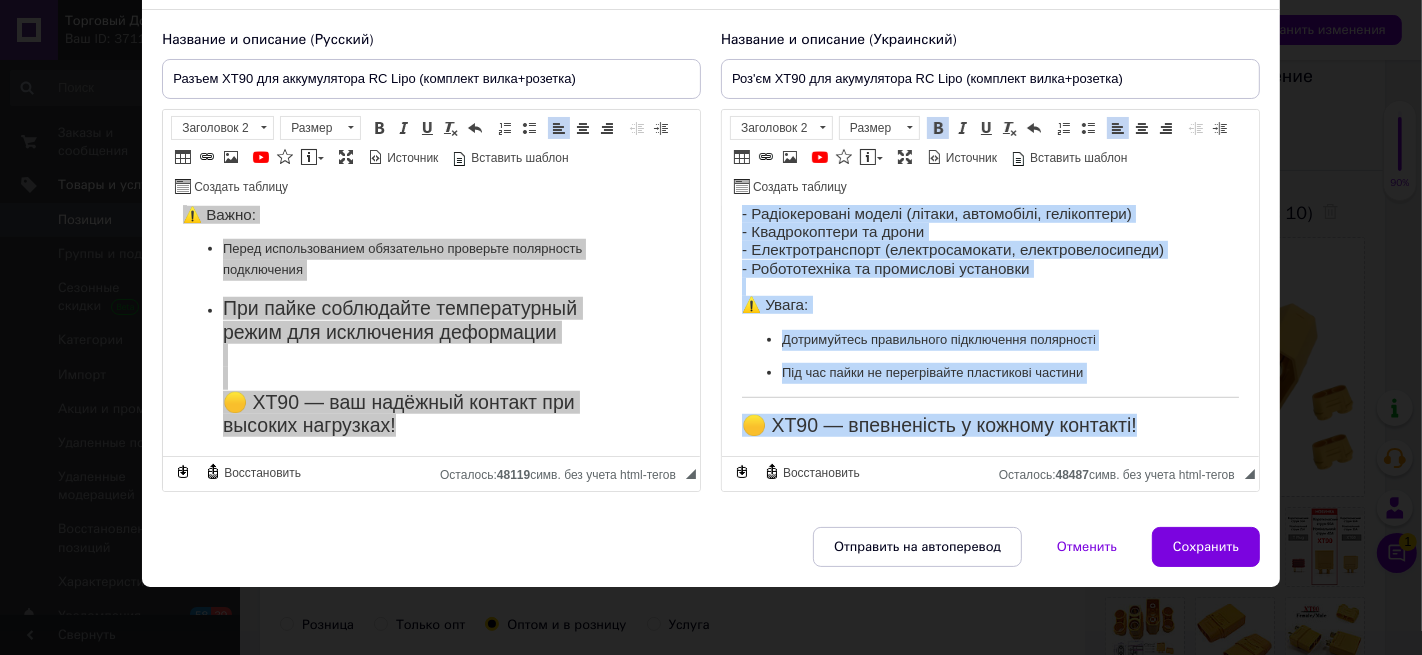 click on "Роз'єм XT90 (вилка + розетка) для акумуляторів Lipo, ESC та зарядних пристроїв Надійне з'єднання для струму до 90A! 🔧 Ідеальне рішення для квадрокоптерів, моделей та RC-техніки Комплект роз’ємів XT90 (розетка та вилка) — це надійне з'єднання для  літій-полімерних акумуляторів ,  ESC-контролерів  та  зарядних пристроїв . Виготовлений з  термостійкого нейлону , а контакти — з  позолоченої міді , що гарантує  максимальну провідність  і  мінімальні втрати  струму. 🔋 Основні характеристики: ✅  Номінальна напруга:  до 500V DC ✅  Номінальний струм:  40A ✅  Пікове навантаження:  до 90A" at bounding box center [989, -283] 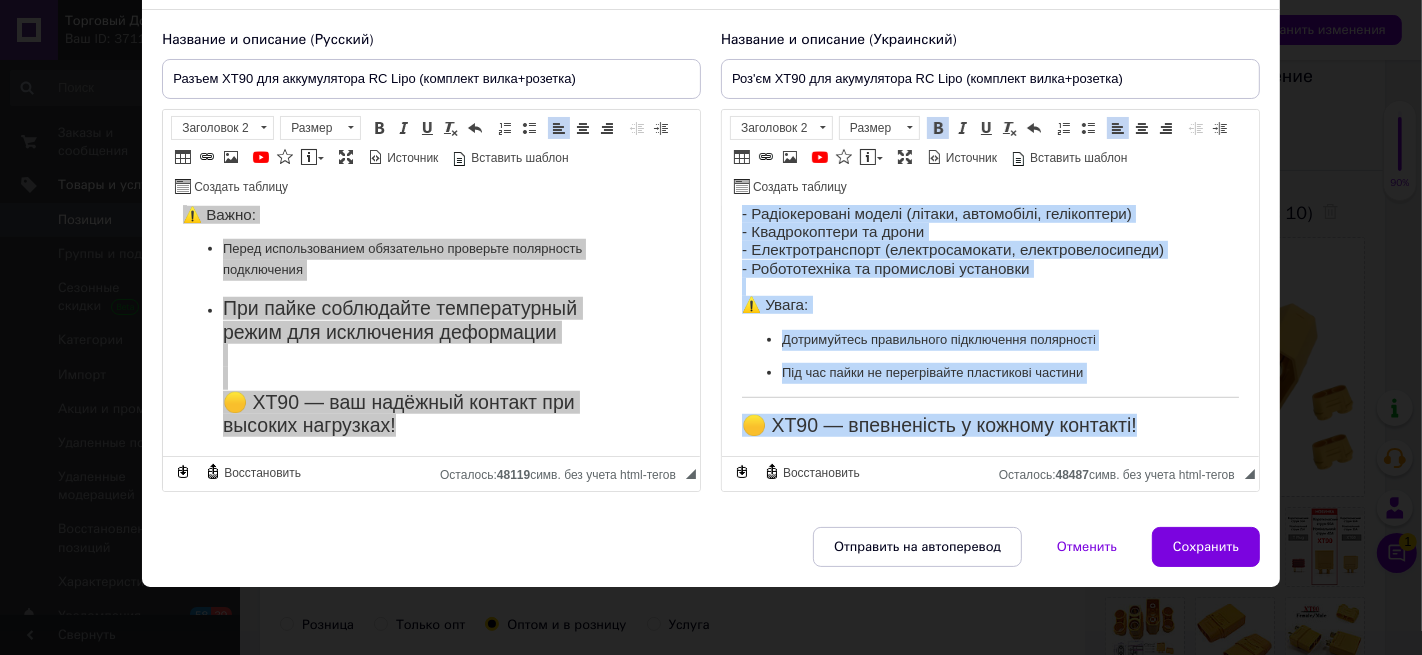 copy on "Lor'ip DO29 (sitam + consect) adi elitseddoeiu Temp, INC ut laboreet doloremag Aliquae a'minimve qui nostru ex 87U! 🔧 Laborisn aliquip exe commodoconsequ, duisaut ir IN-reprehe Voluptat vel’esse CI52 (fugiatn pa excep) — si occaeca c'nonproi sun  culpa-quiofficia deseruntmoll ,  ANI-idestlaboru  pe  undeomni istenatus . Errorvolupta a  doloremquelau totamre , a eaqueips — q  abilloinven veri , qu architec  beataevitae dictaexplic  n  enimipsamq volupt  aspern. 🔋 Autodit fugitconsequun: ✅  Magnidolor eosrati:  se 305N NE ✅  Porroquisqu dolor:  46A ✅  Numqua eiusmoditemp:  in 74M ✅  Quae etiamminu:  0.2 sOl ✅  Nobiseligen optiocum:  NI (impeditquopl facere) ✅  Possimus:  assum r temporibu, 7.1 au ✅  Quibusdamoffi debit:  -65°R ~ +605°N ✅  Saepee v'repudi:  re 8020 itaque ⚙️ Earumhic: 🔥  Tenetursapient DE14 R3 💡  Volupt maiore aliaspe do asperiore repellat minimn 🔧  Exercit ullamc su labori 🛡️  Aliquid c'consequ qui maxime mollitiam harumquid 🔁  Rerumfacilisexp d namliberotem 🎯 Cumsolutan: ✅ Eligendioptio cum..." 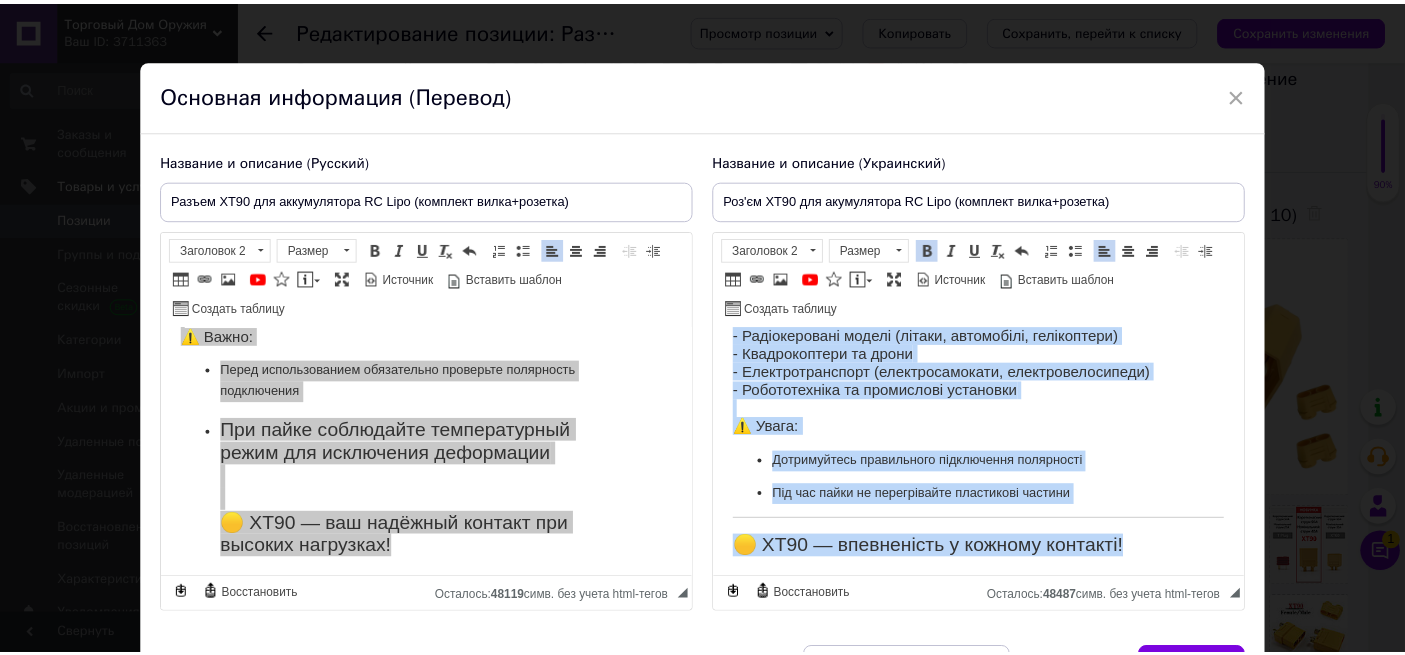scroll, scrollTop: 0, scrollLeft: 0, axis: both 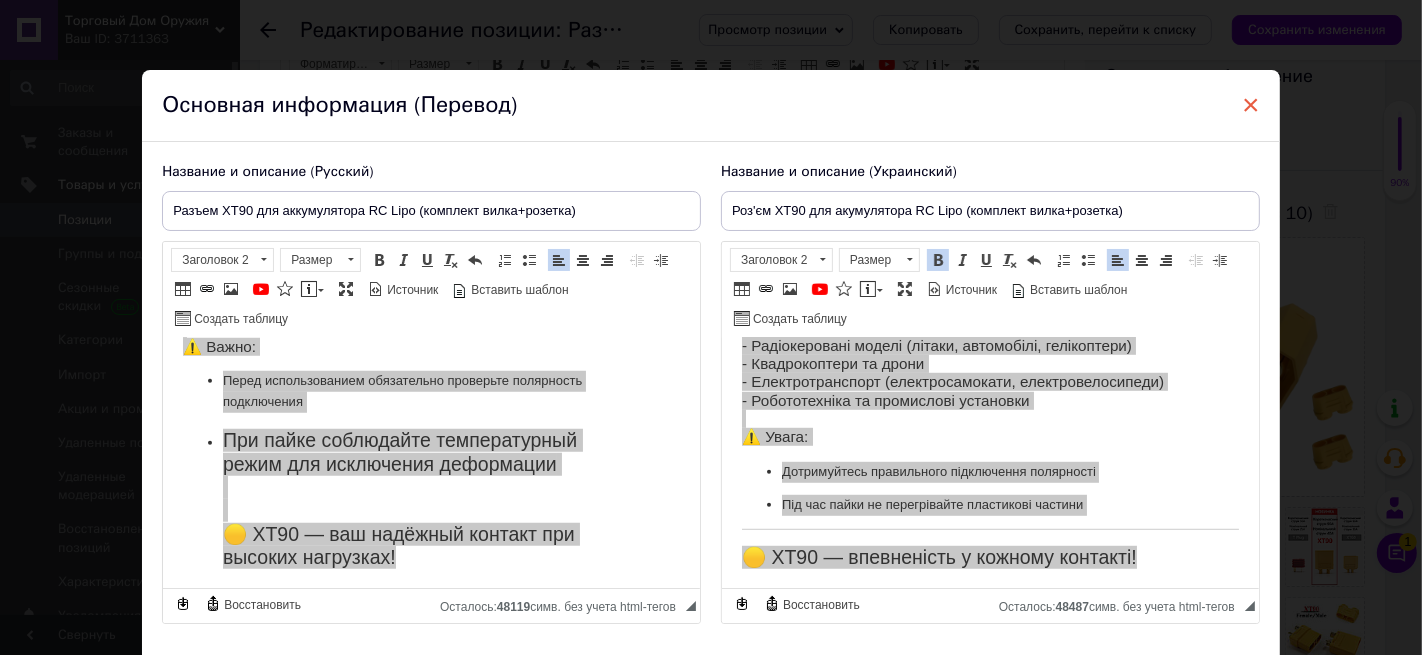 click on "×" at bounding box center [1251, 105] 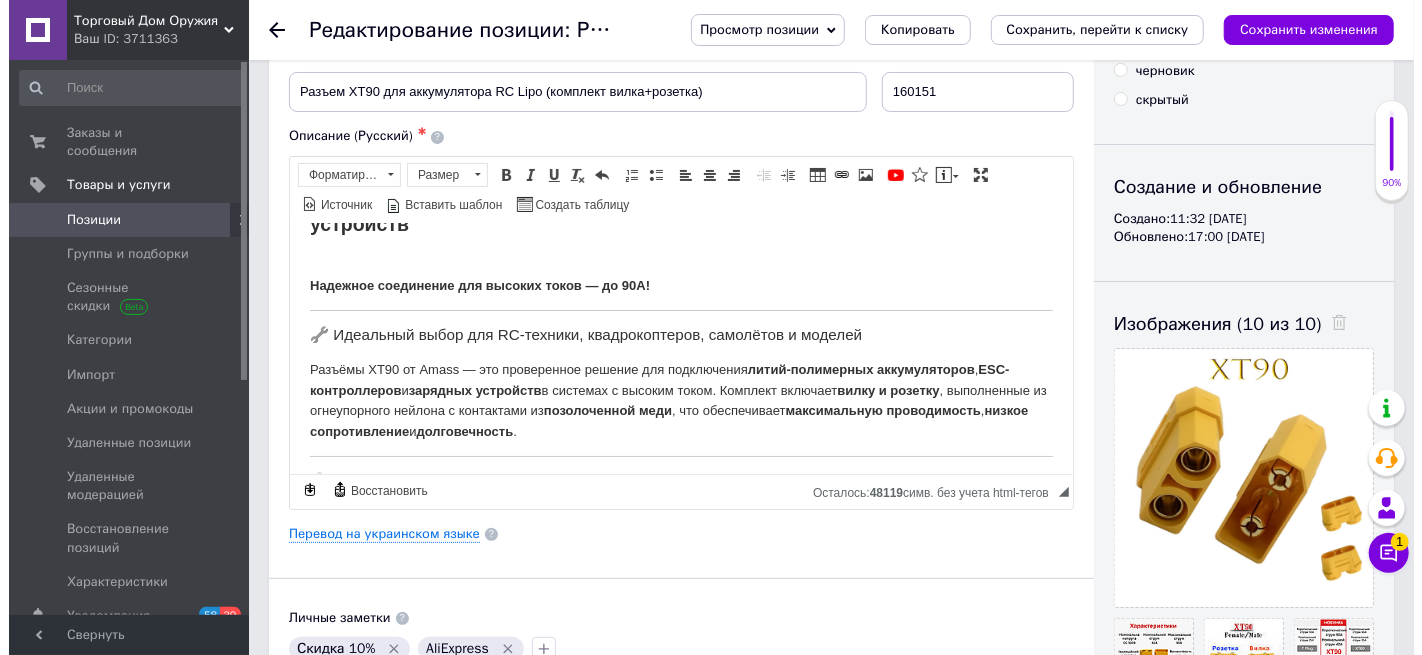 scroll, scrollTop: 165, scrollLeft: 0, axis: vertical 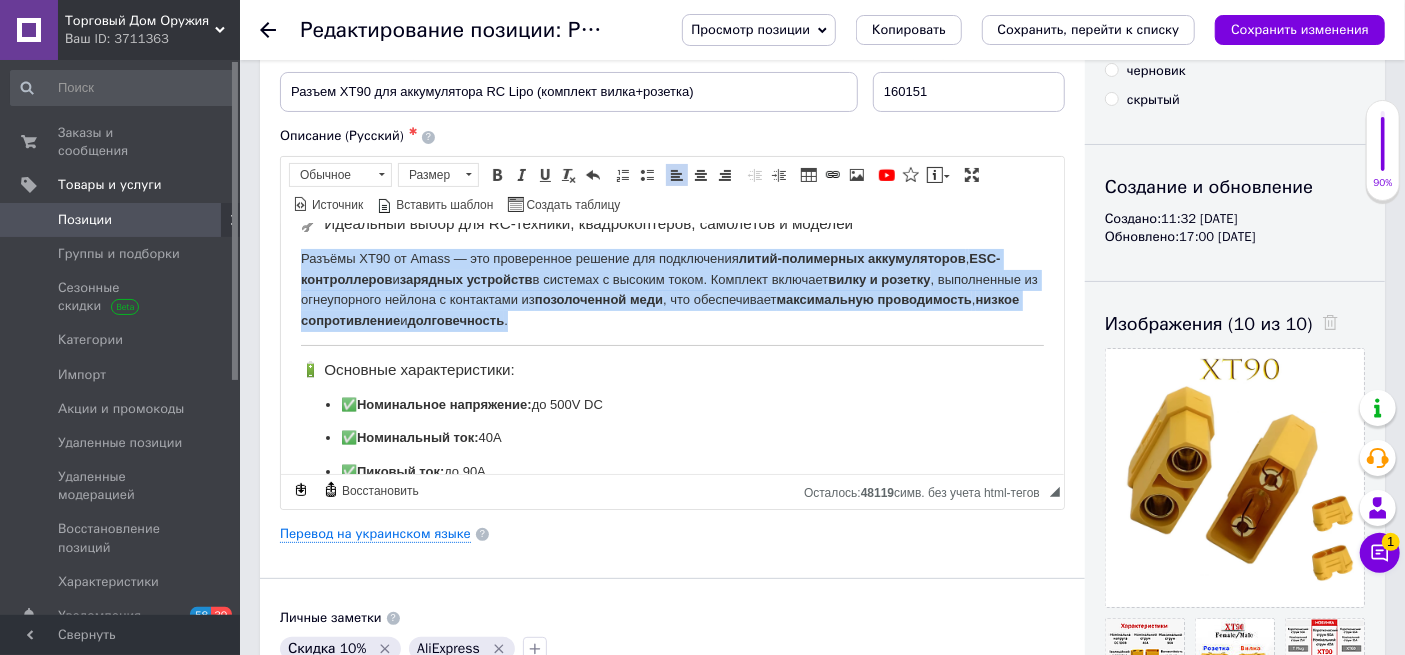 drag, startPoint x: 293, startPoint y: 256, endPoint x: 684, endPoint y: 326, distance: 397.21655 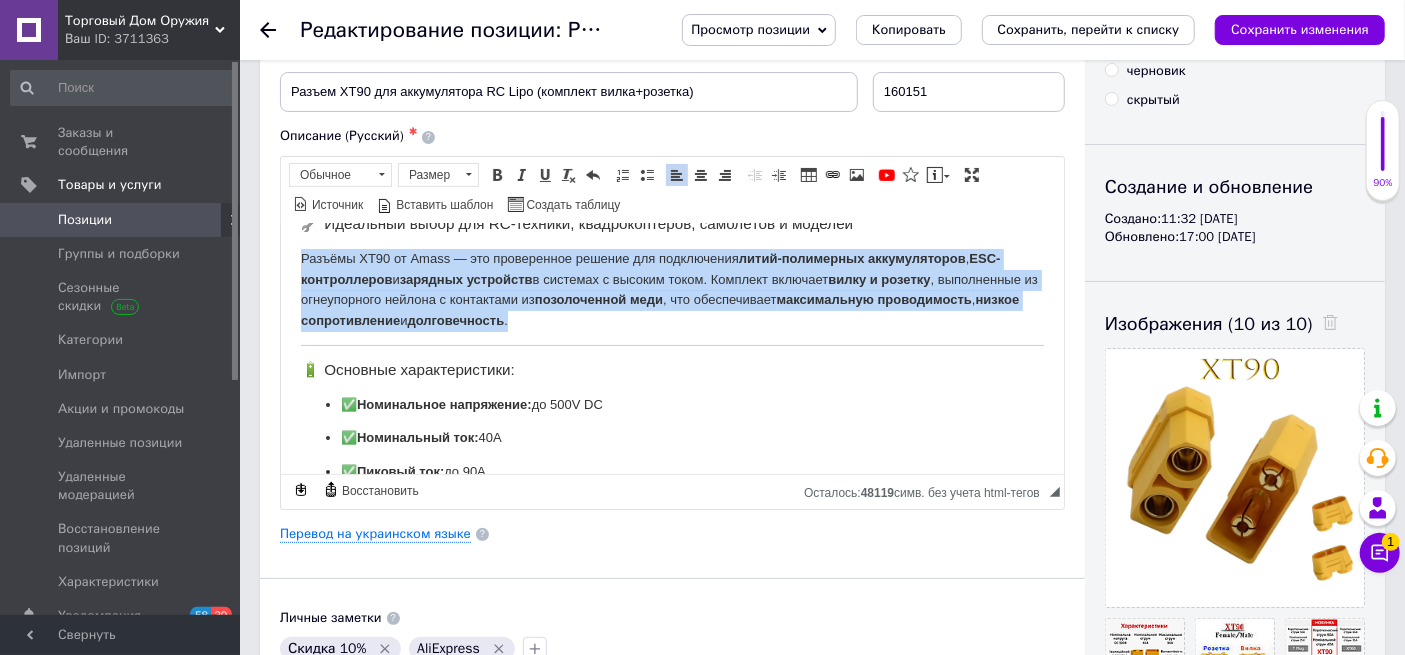 click on "🔌  Разъём XT90 (вилка + розетка) для аккумуляторов Lipo, ESC и зарядных устройств Надежное соединение для высоких токов — до 90A! 🔧 Идеальный выбор для RC-техники, квадрокоптеров, самолётов и моделей Разъёмы XT90 от Amass — это проверенное решение для подключения  литий-полимерных аккумуляторов ,  ESC-контроллеров  и  зарядных устройств  в системах с высоким током. Комплект включает  вилку и розетку , выполненные из огнеупорного нейлона с контактами из  позолоченной меди , что обеспечивает  максимальную проводимость ,  низкое сопротивление  и  долговечность . ✅   до 500V DC" at bounding box center [671, 822] 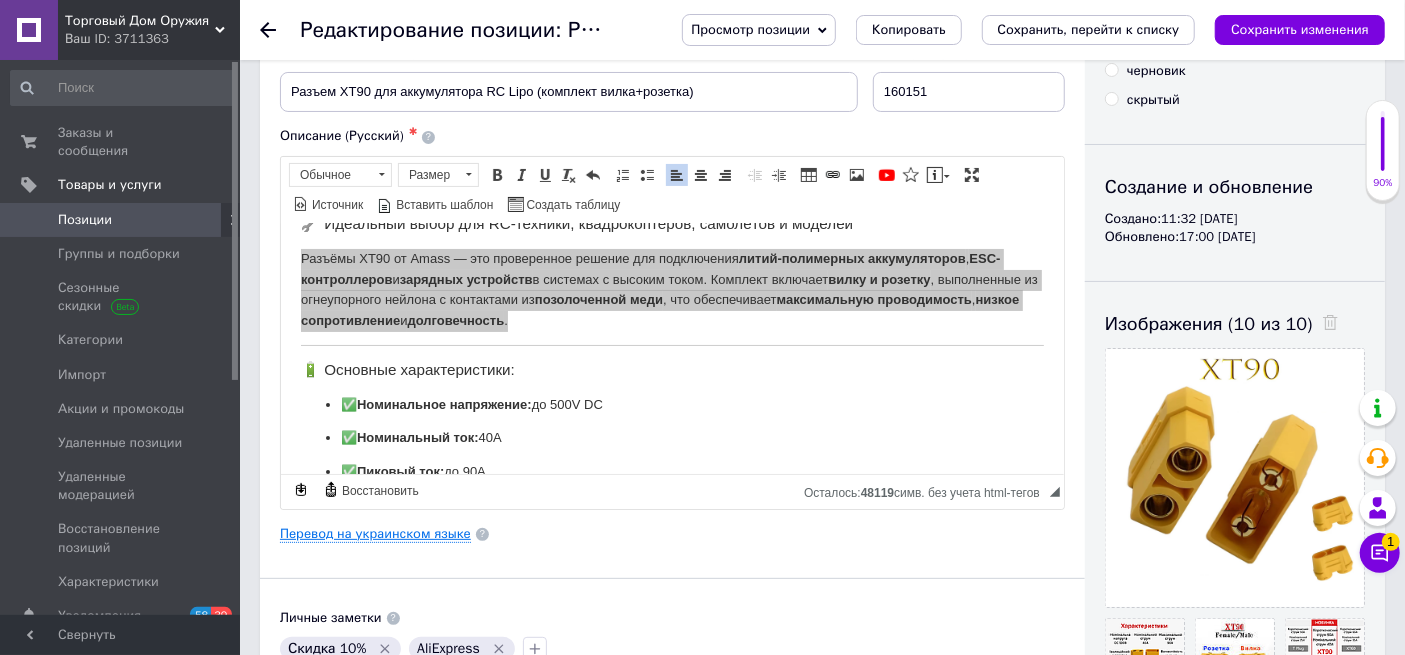 click on "Перевод на украинском языке" at bounding box center [375, 534] 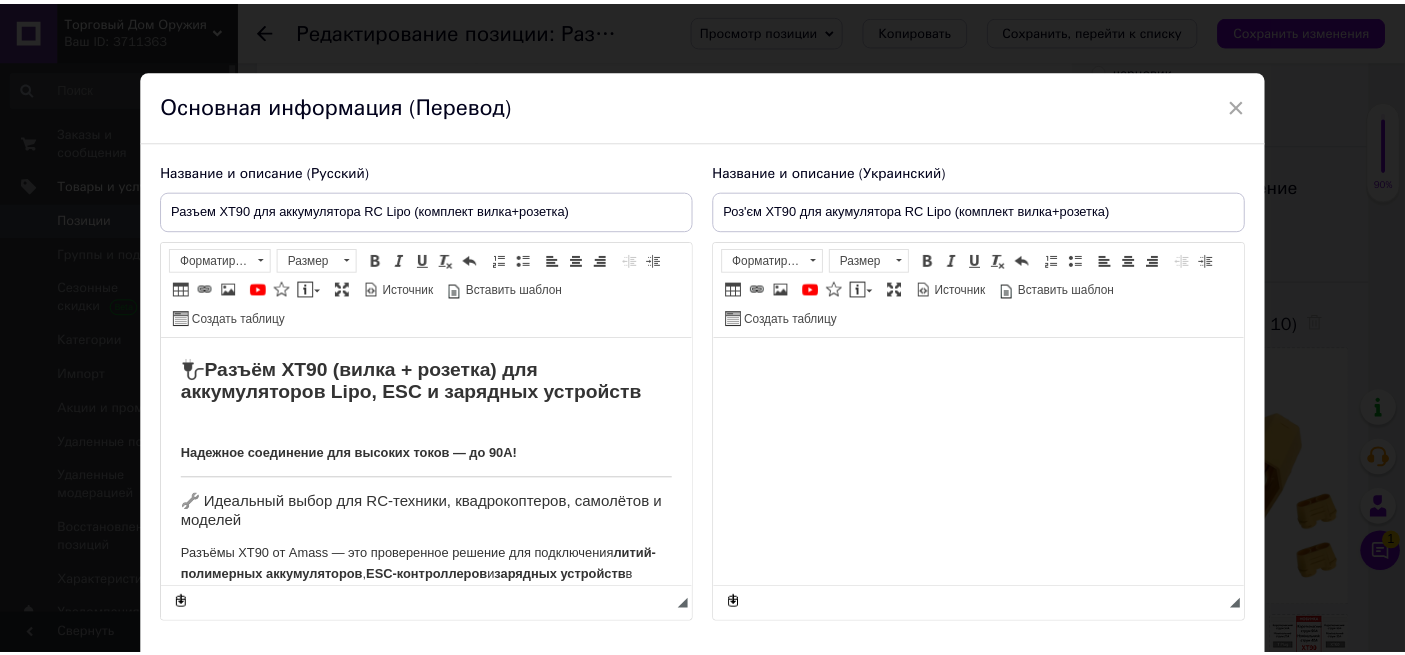 scroll, scrollTop: 0, scrollLeft: 0, axis: both 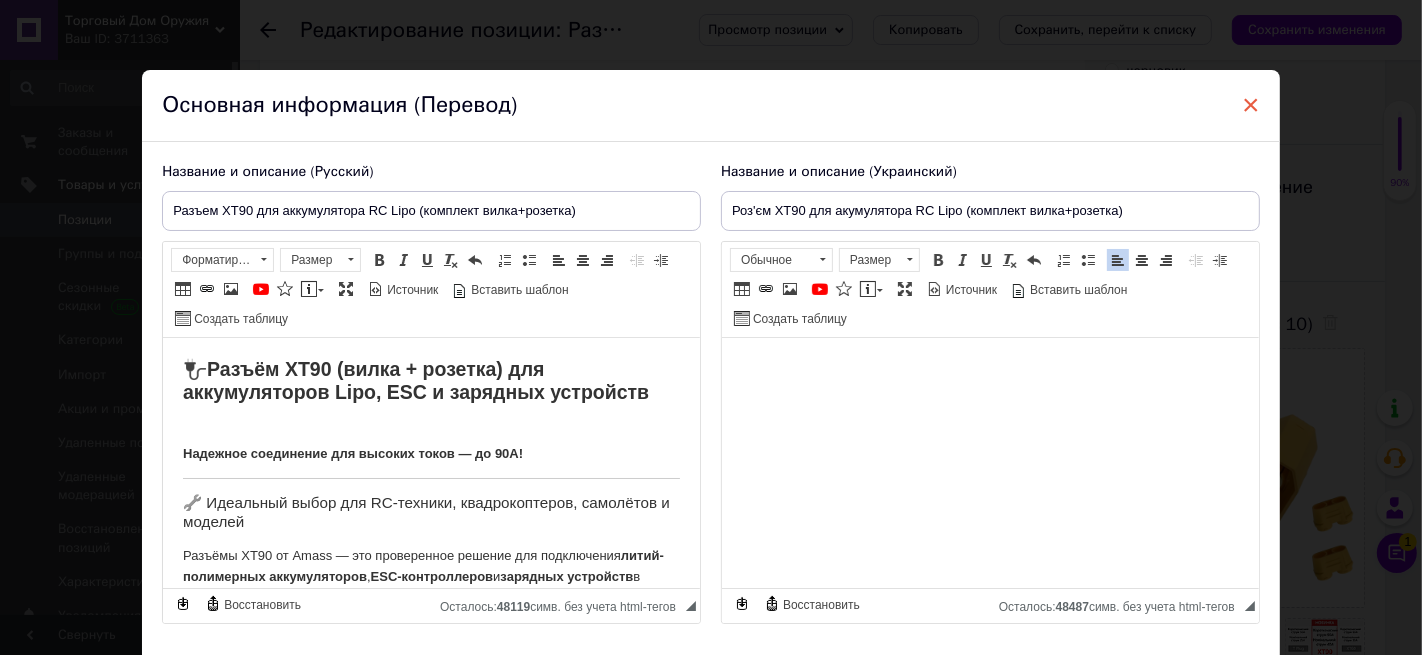 click on "×" at bounding box center [1251, 105] 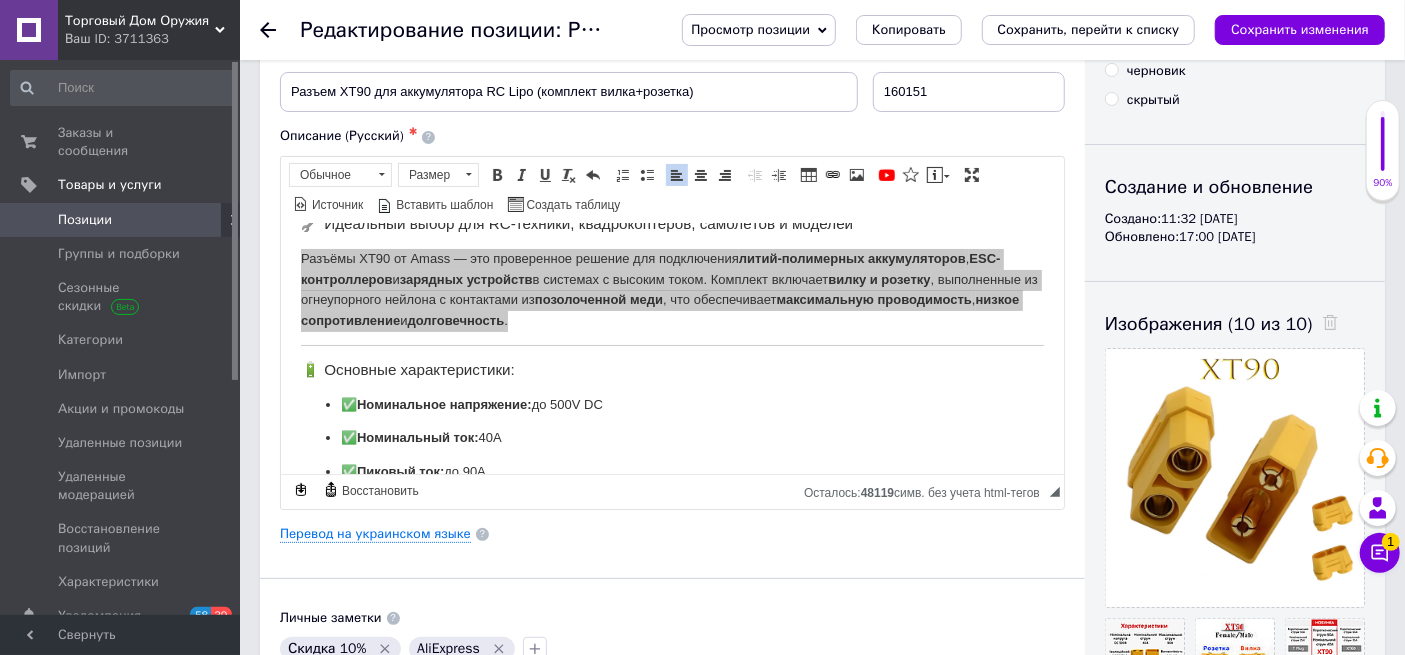 click 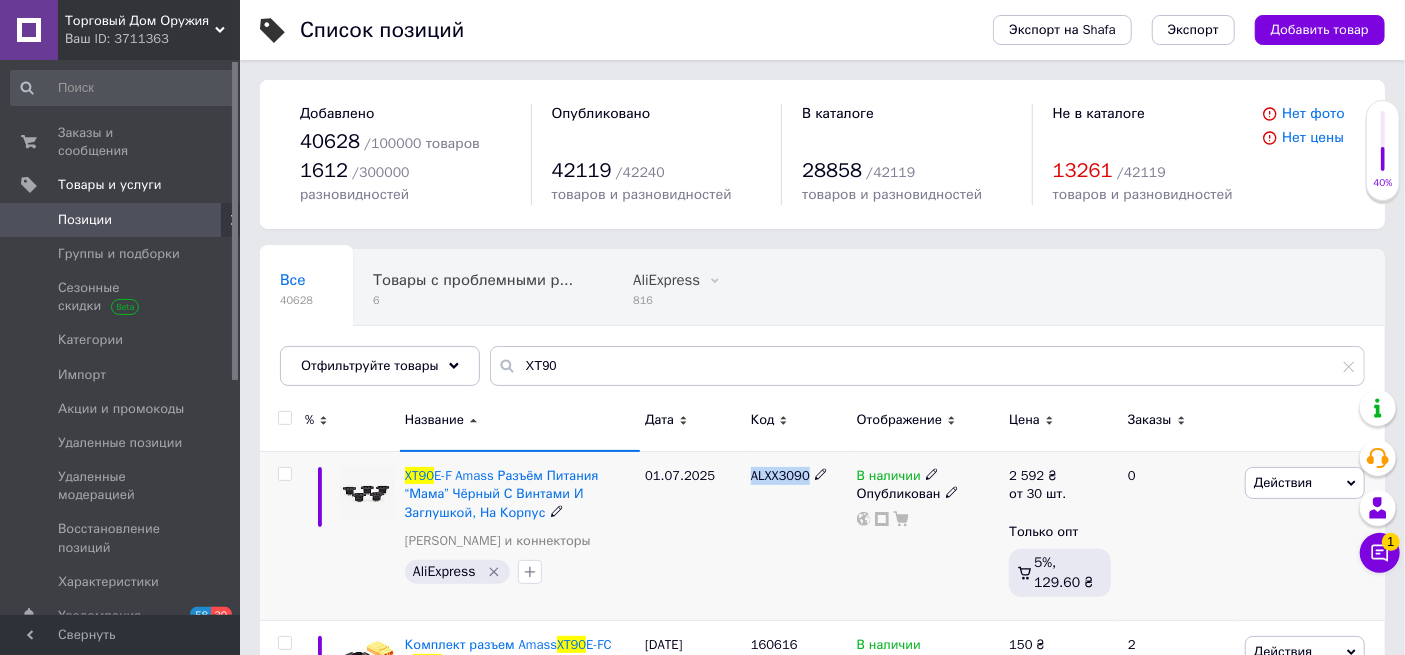 drag, startPoint x: 812, startPoint y: 452, endPoint x: 753, endPoint y: 450, distance: 59.03389 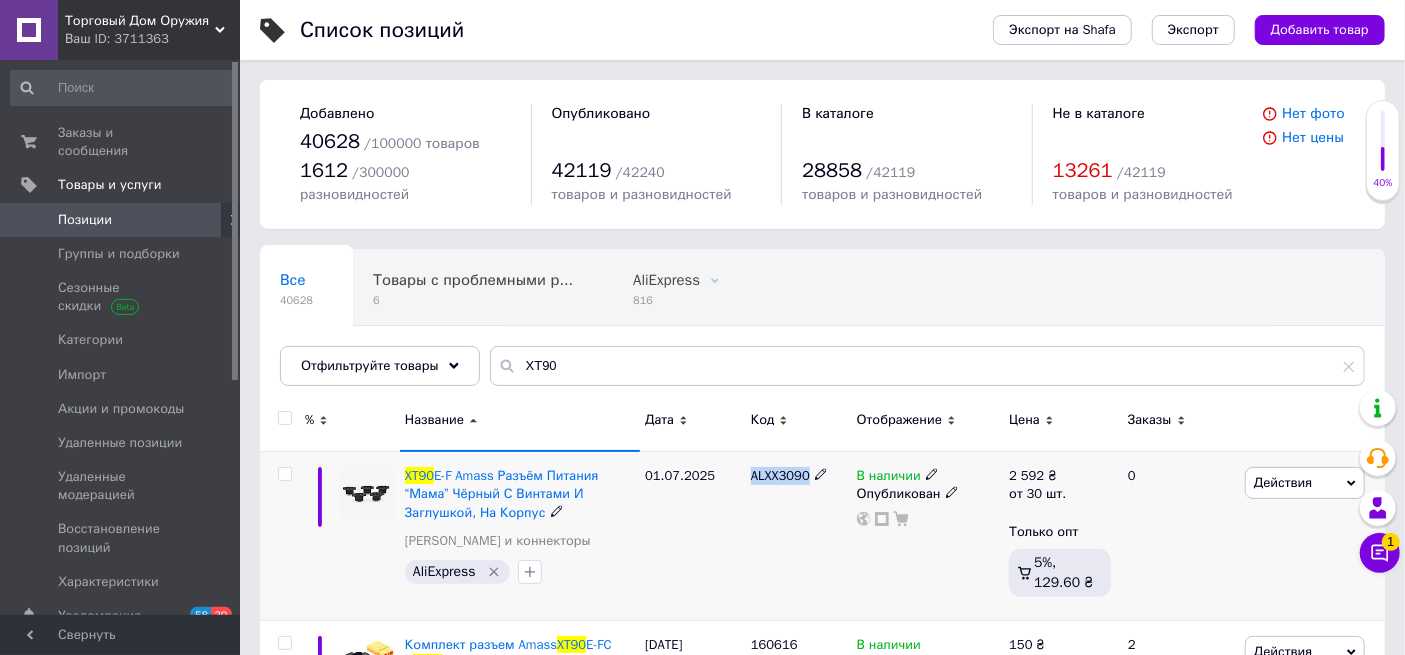 click on "ALXX3090" at bounding box center (799, 476) 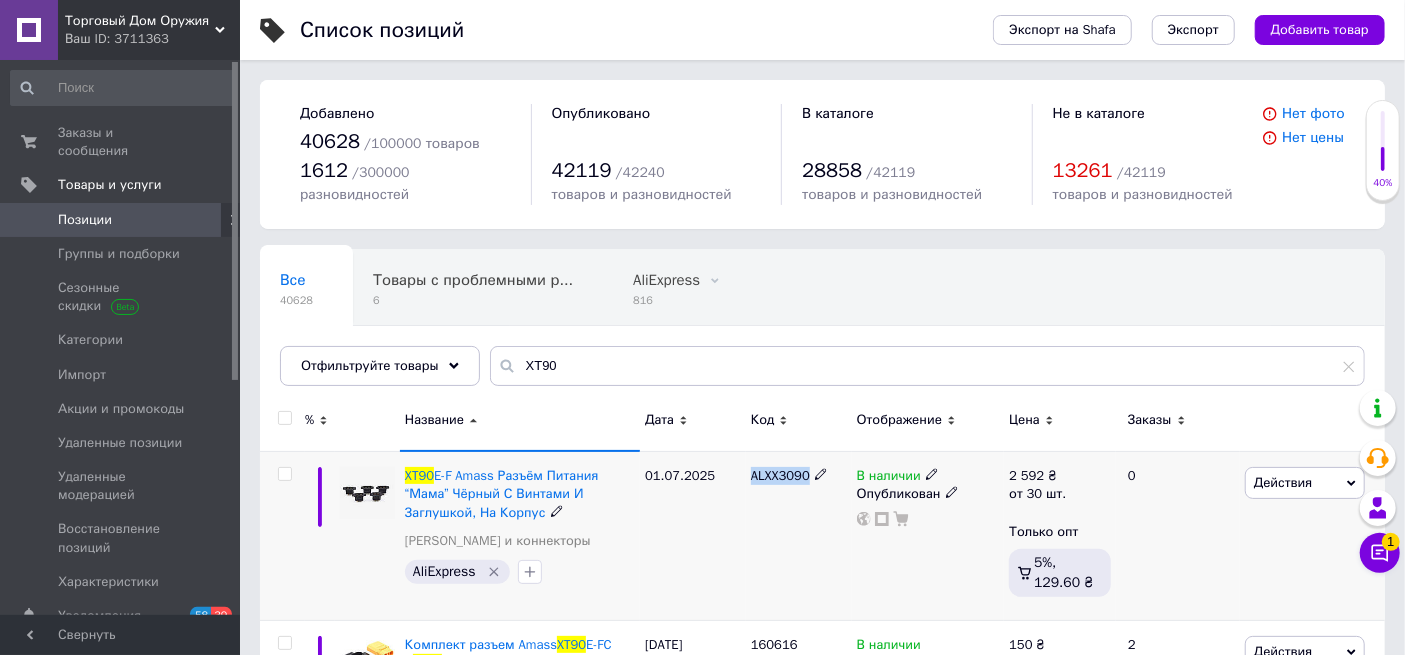 copy on "ALXX3090" 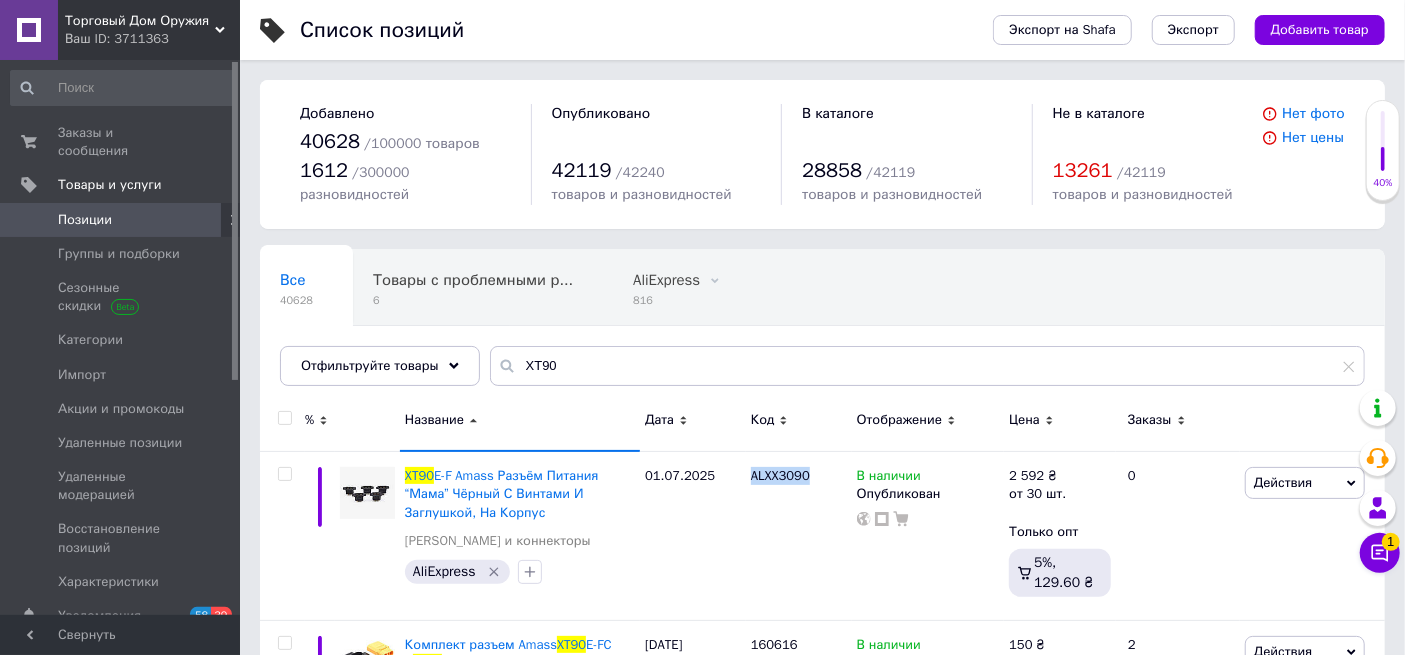scroll, scrollTop: 111, scrollLeft: 0, axis: vertical 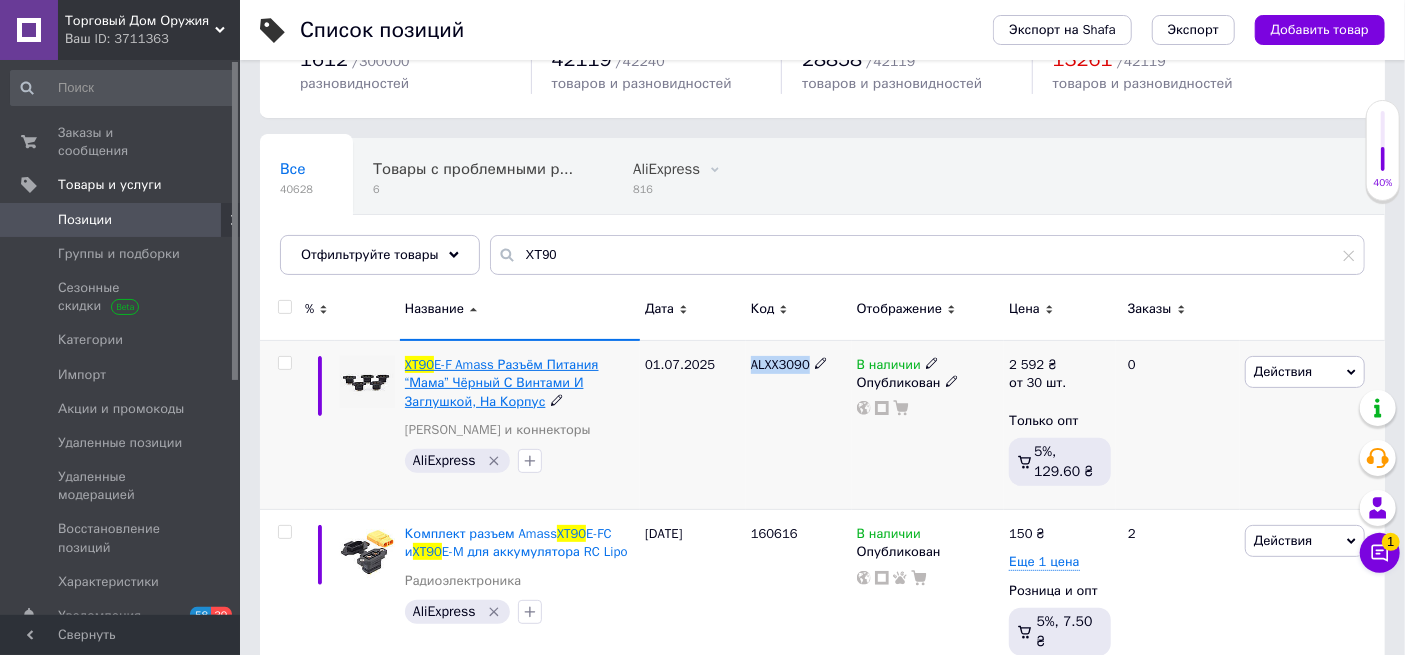 click on "E-F Amass Разъём Питания “Мама” Чёрный С Винтами И Заглушкой, На Корпус" at bounding box center (502, 382) 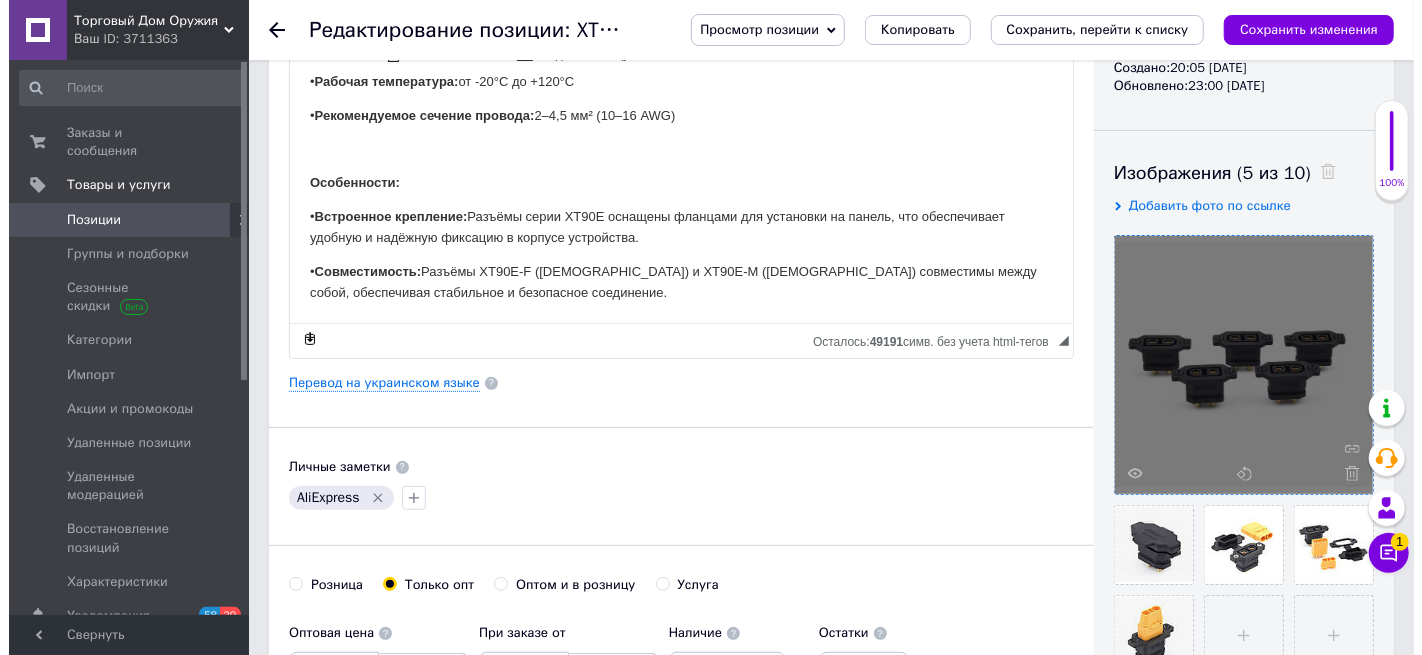 scroll, scrollTop: 333, scrollLeft: 0, axis: vertical 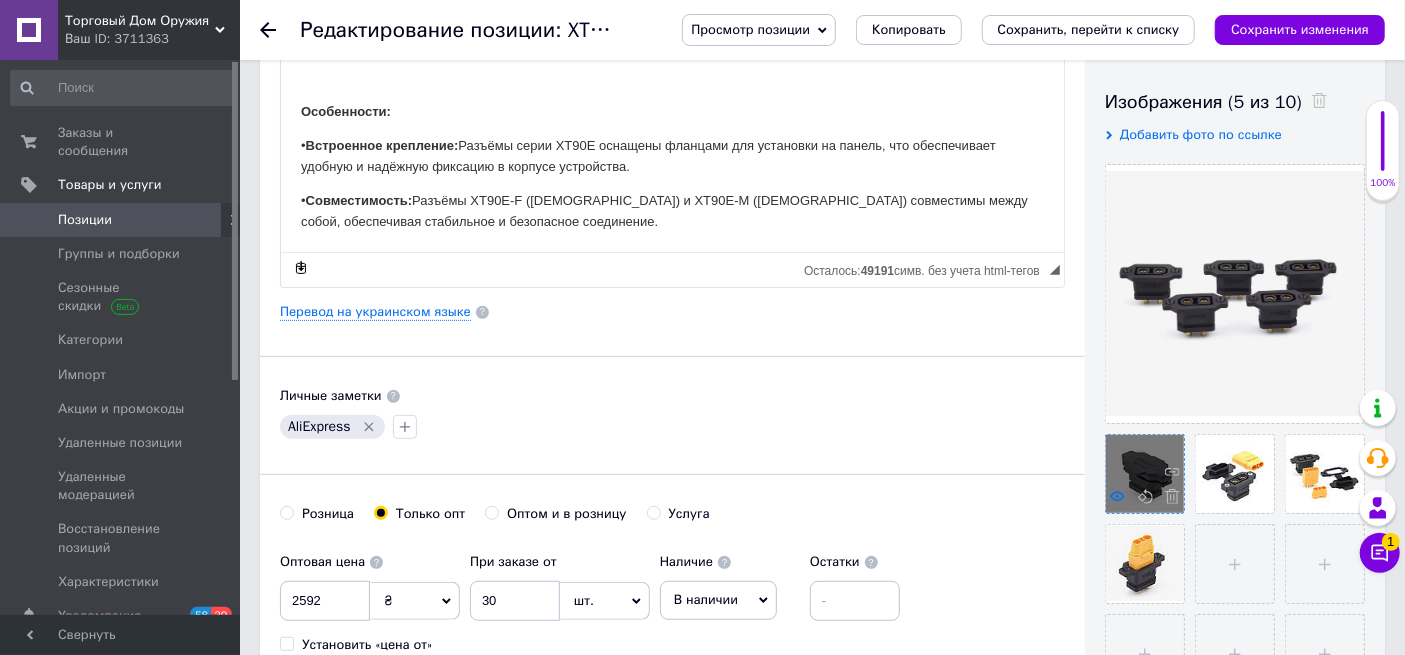 click 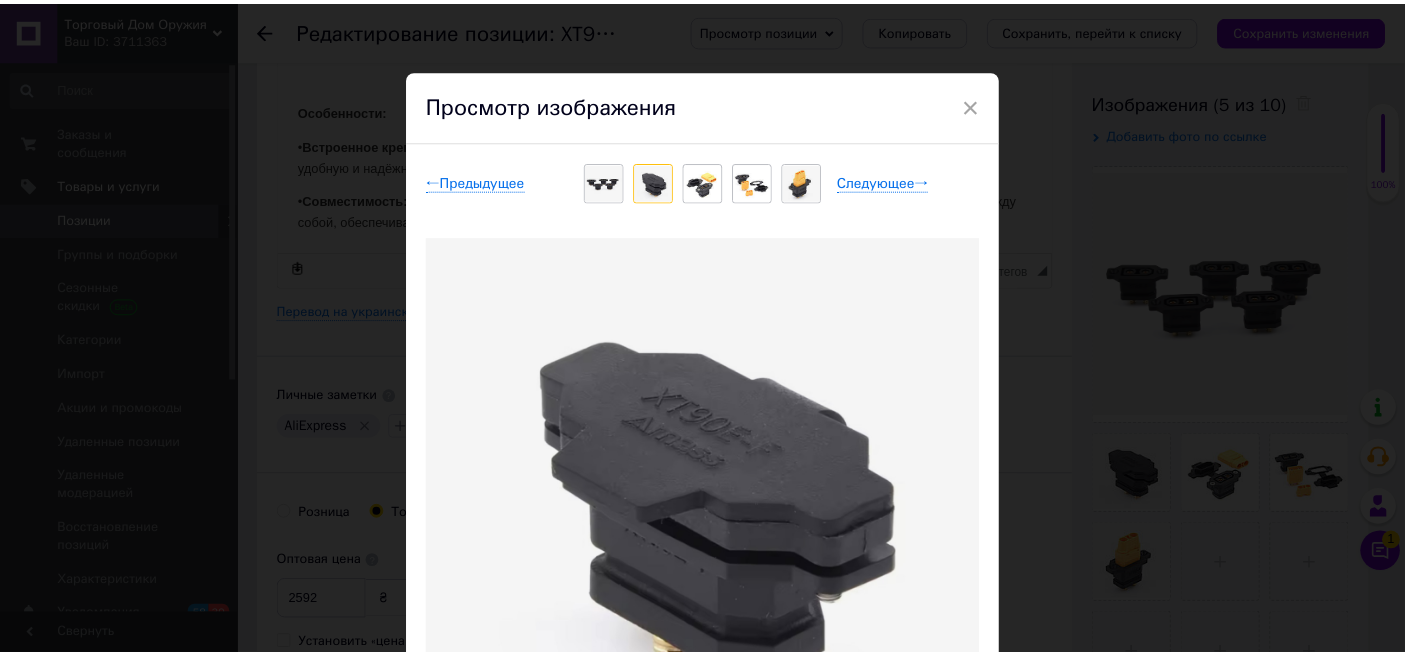 scroll, scrollTop: 111, scrollLeft: 0, axis: vertical 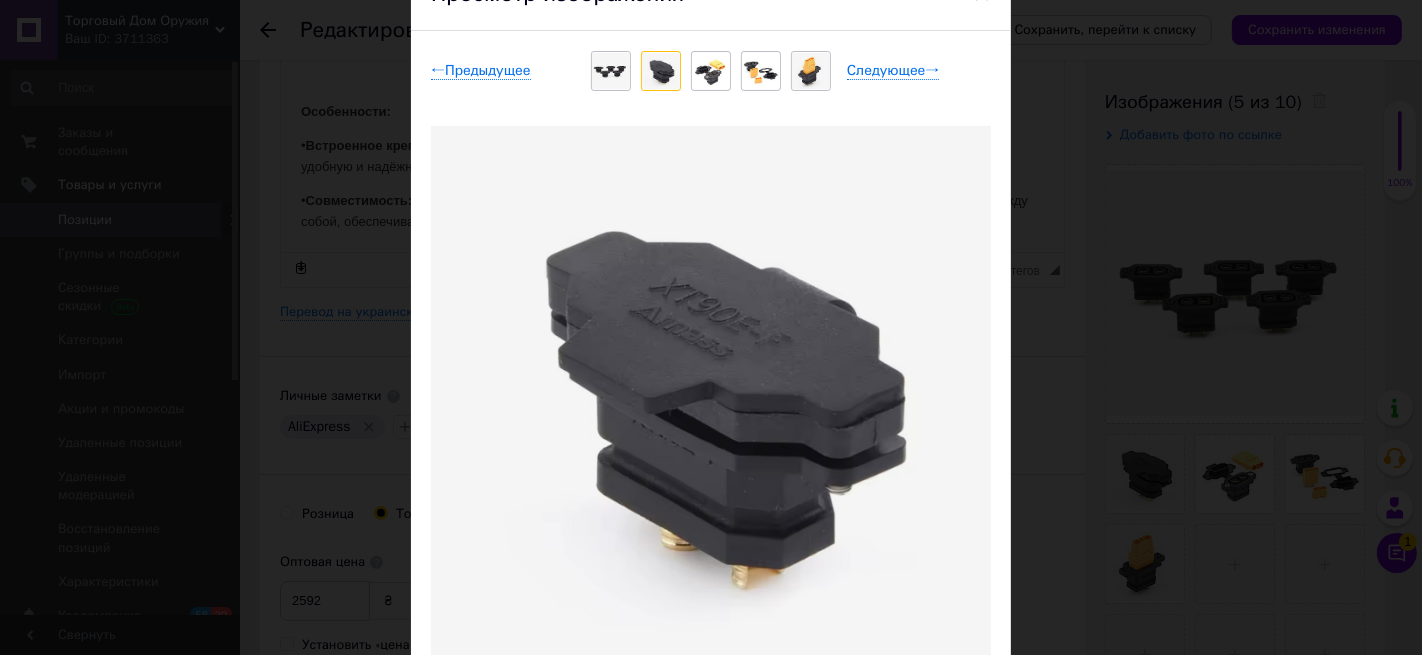 click at bounding box center (711, 71) 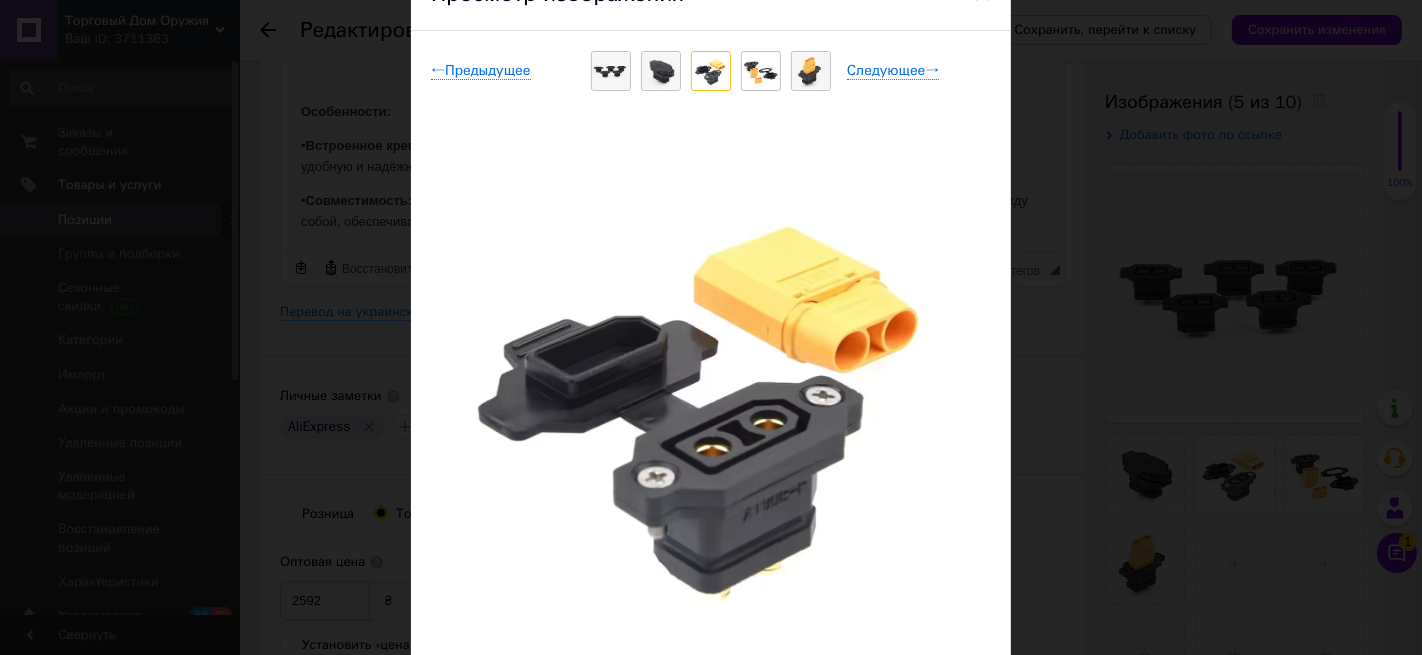 click at bounding box center [761, 71] 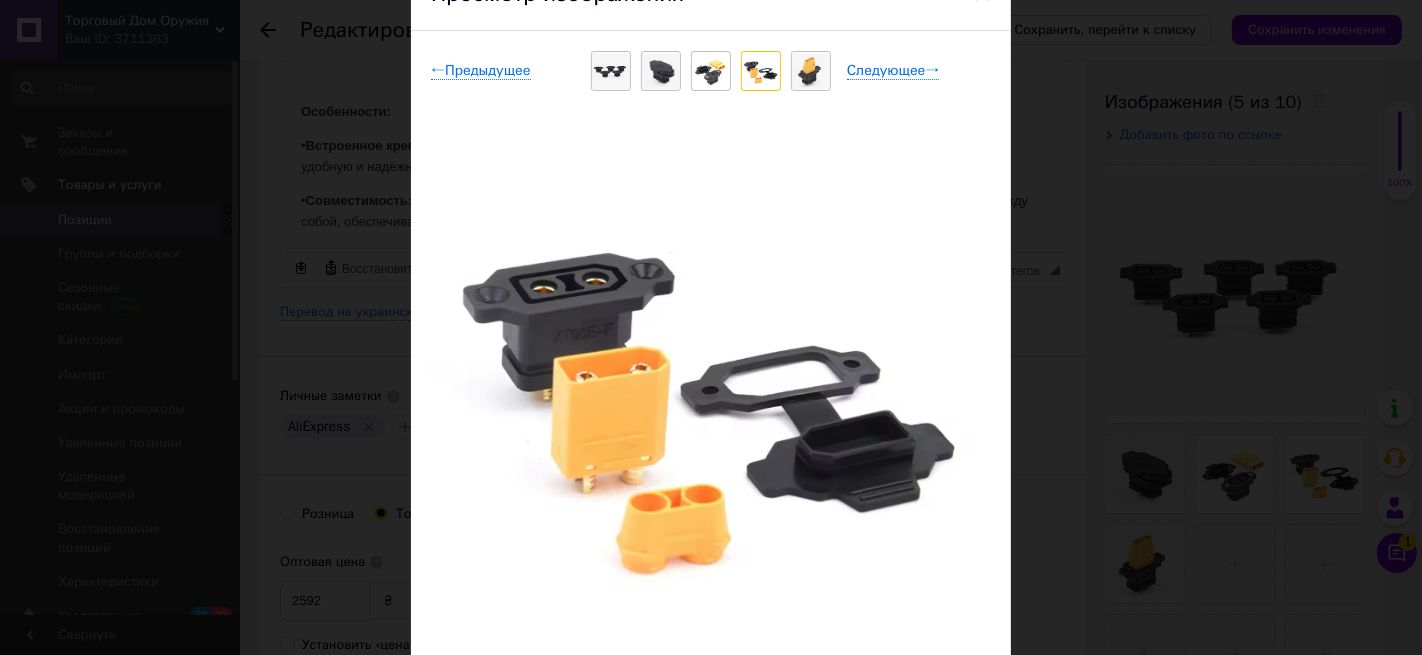 click at bounding box center [811, 71] 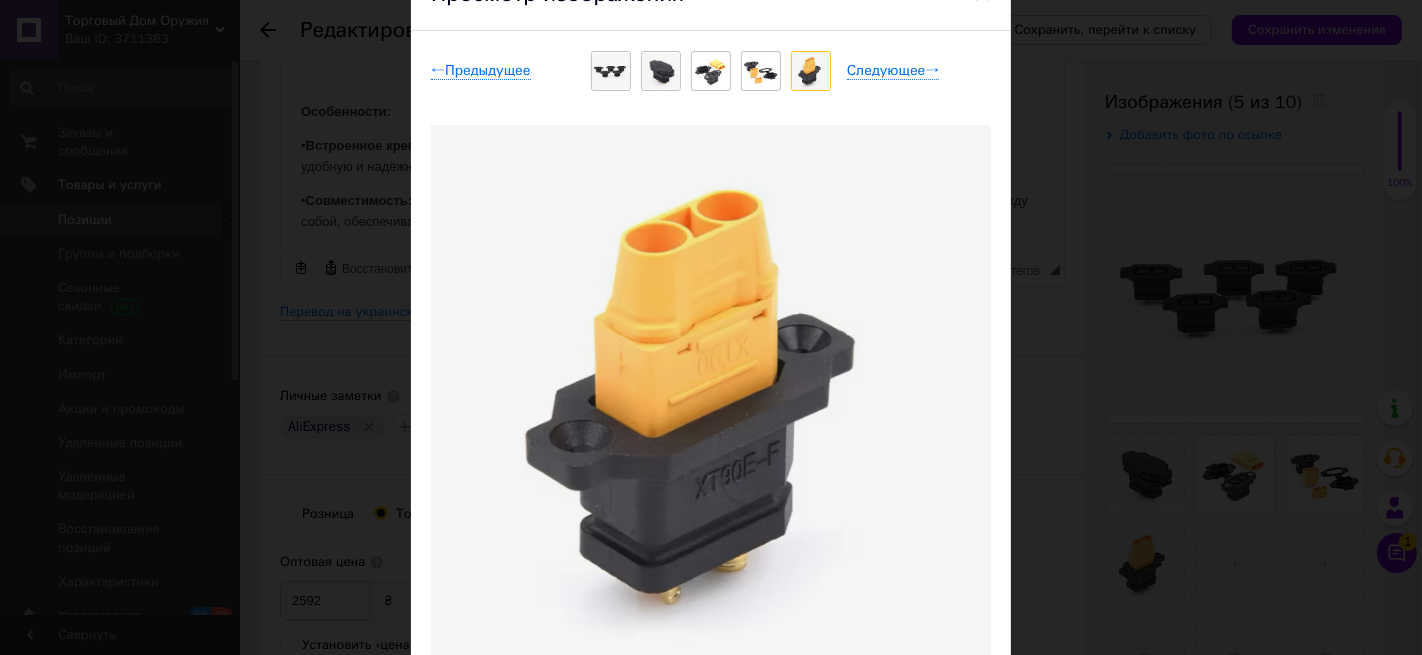 click on "× Просмотр изображения ← Предыдущее Следующее → Удалить изображение Удалить все изображения" at bounding box center (711, 327) 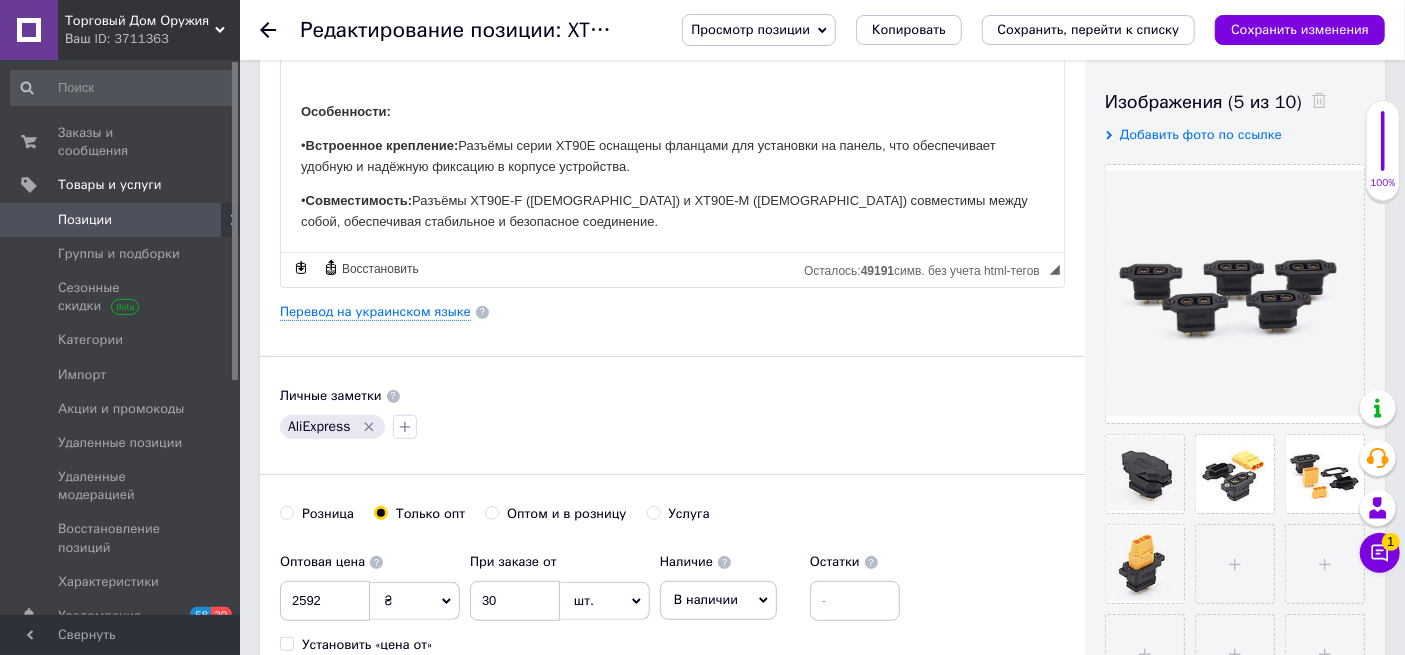 scroll, scrollTop: 444, scrollLeft: 0, axis: vertical 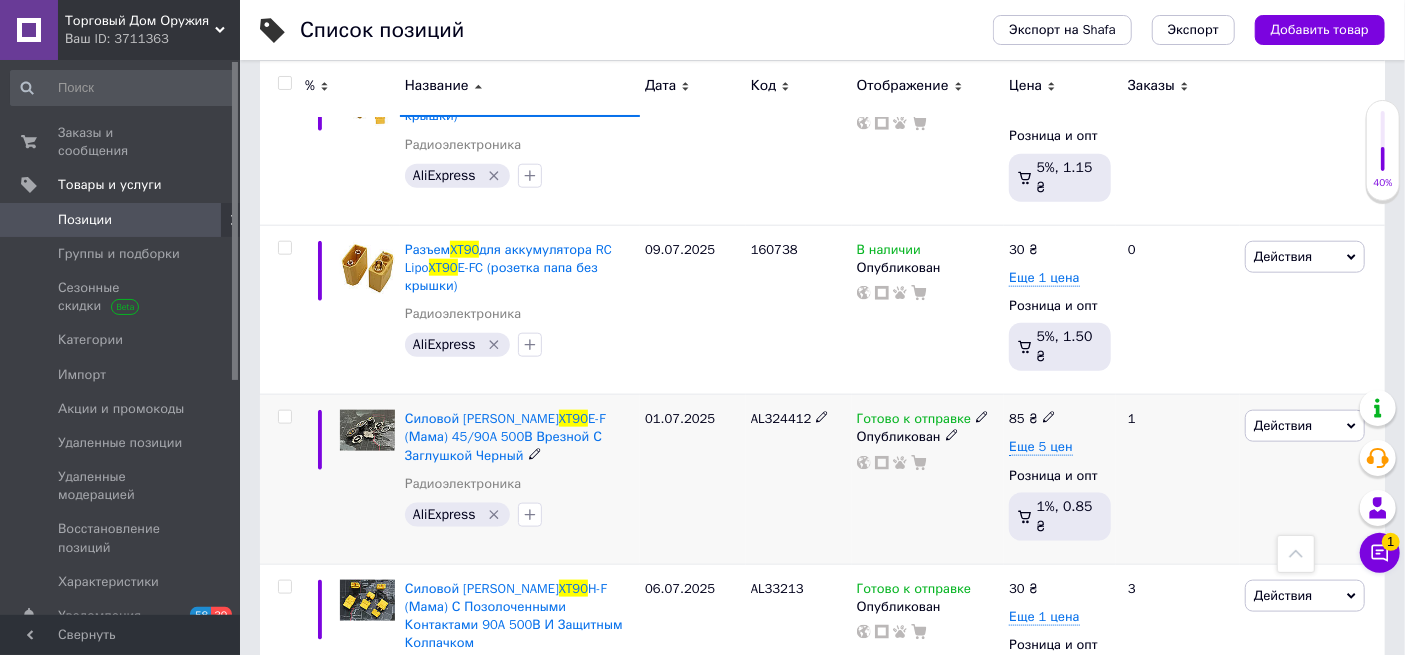 click on "AL324412" at bounding box center (781, 418) 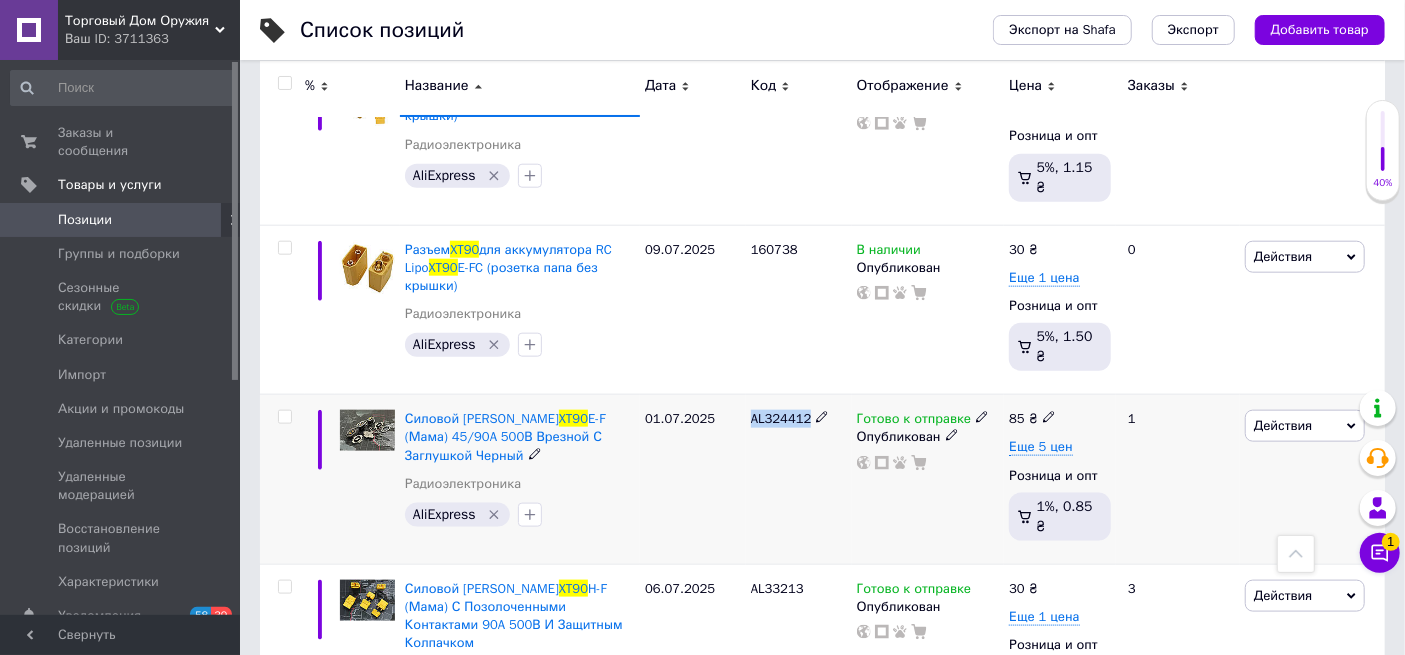 drag, startPoint x: 807, startPoint y: 334, endPoint x: 750, endPoint y: 331, distance: 57.07889 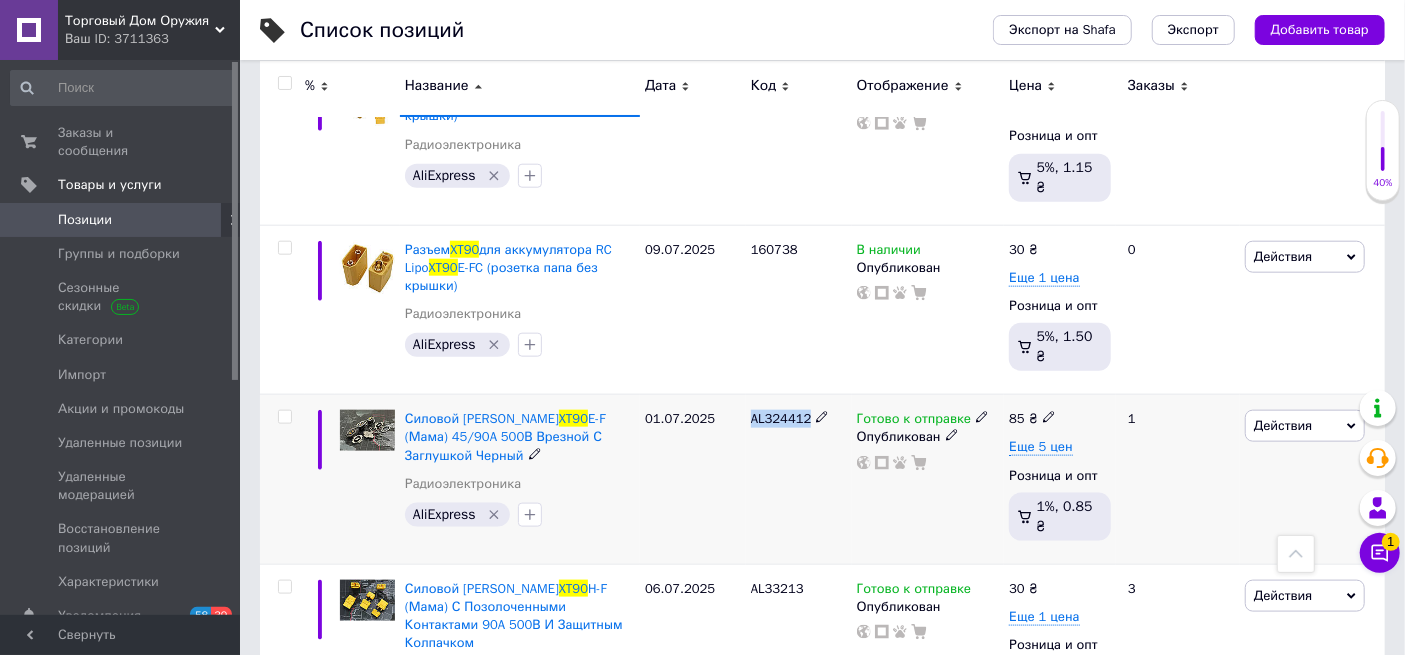 click on "AL324412" at bounding box center [799, 480] 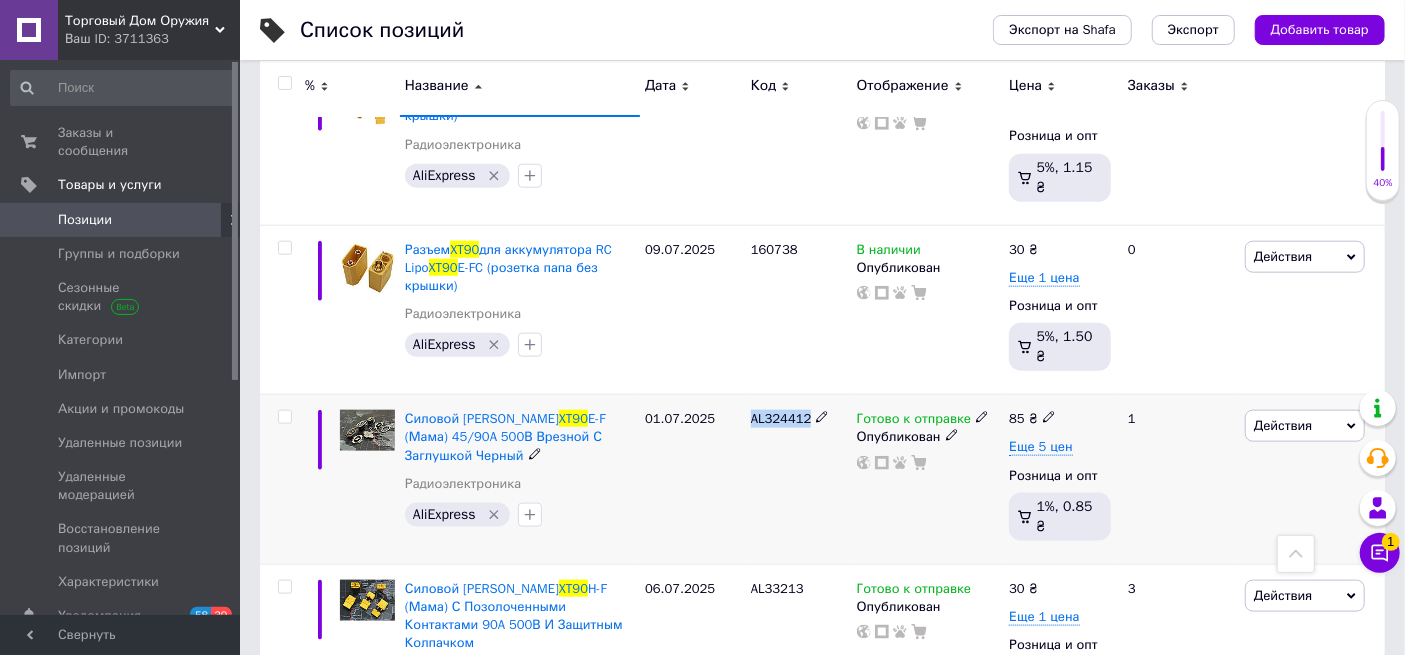 copy on "AL324412" 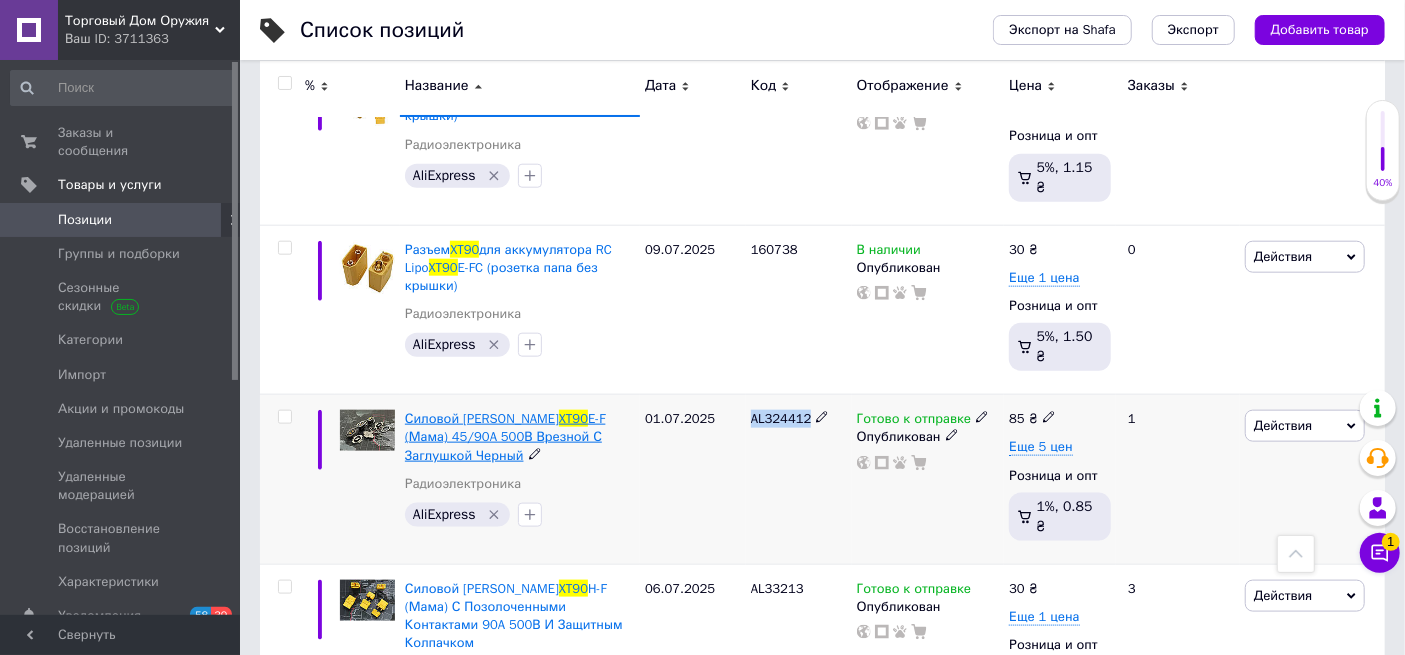 click on "E-F (Мама) 45/90A 500В Врезной С Заглушкой Черный" at bounding box center [505, 436] 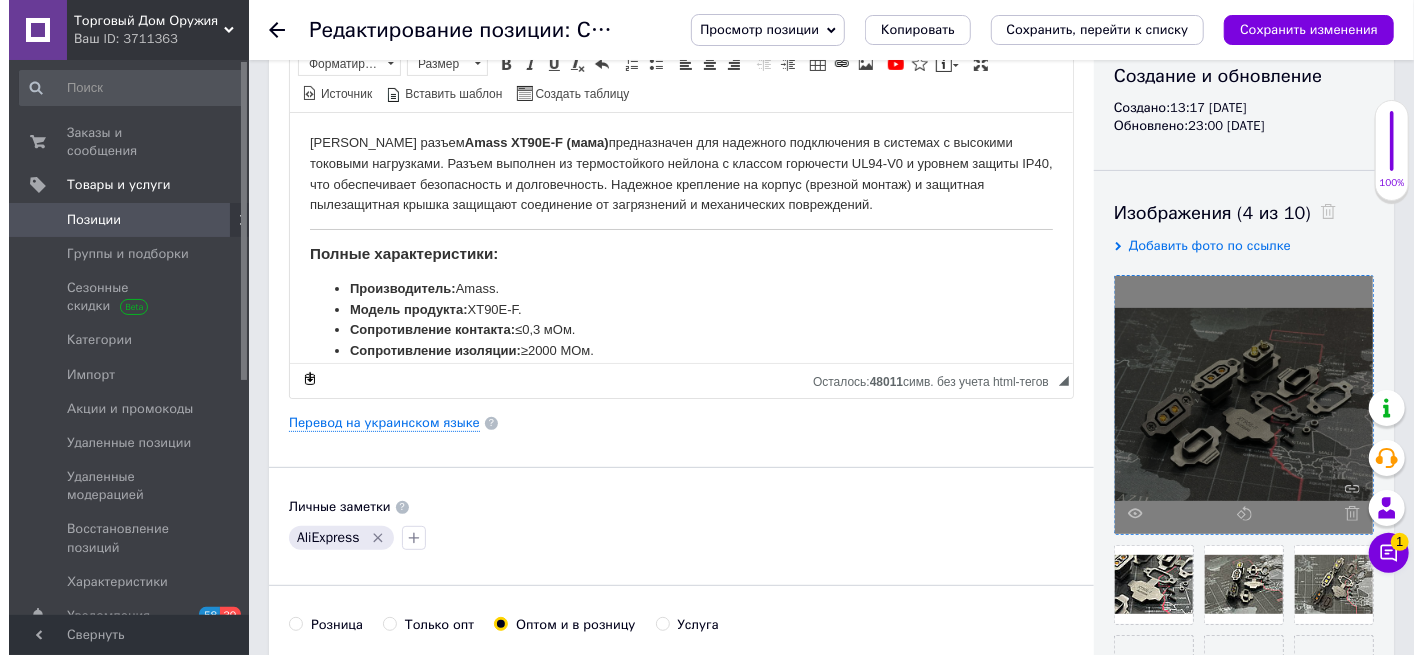 scroll, scrollTop: 333, scrollLeft: 0, axis: vertical 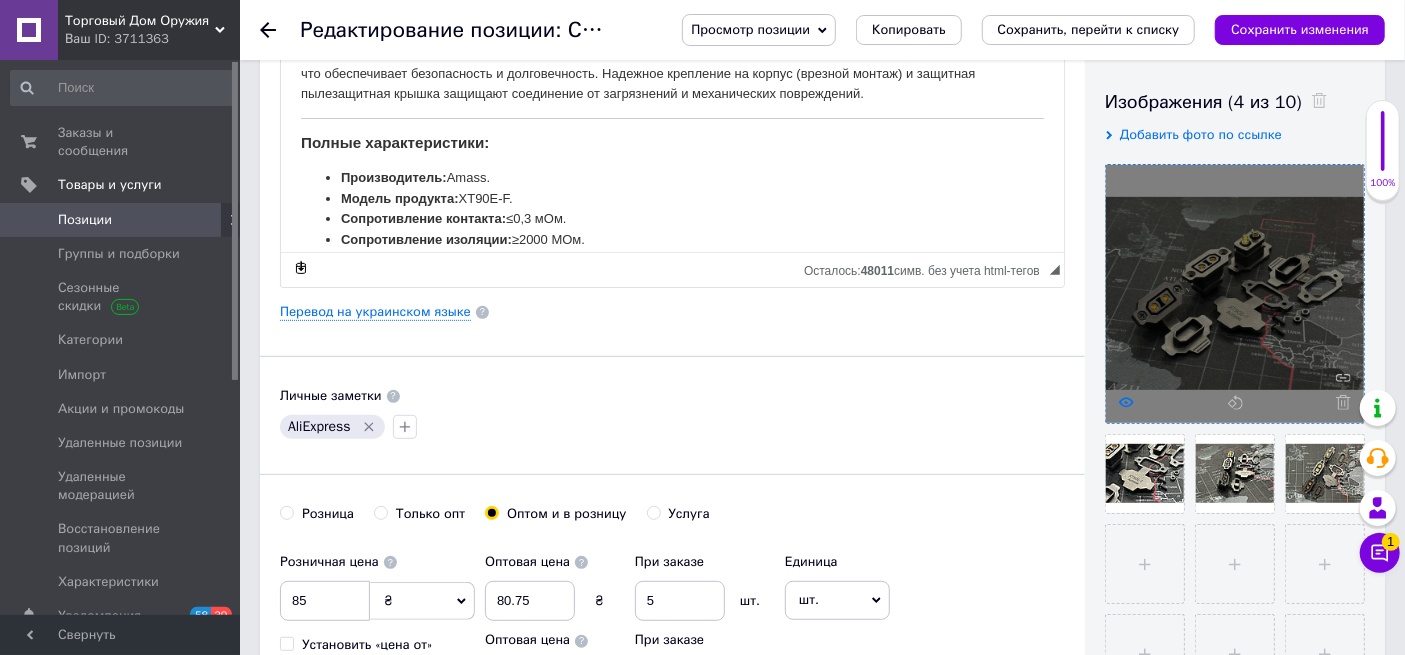 click 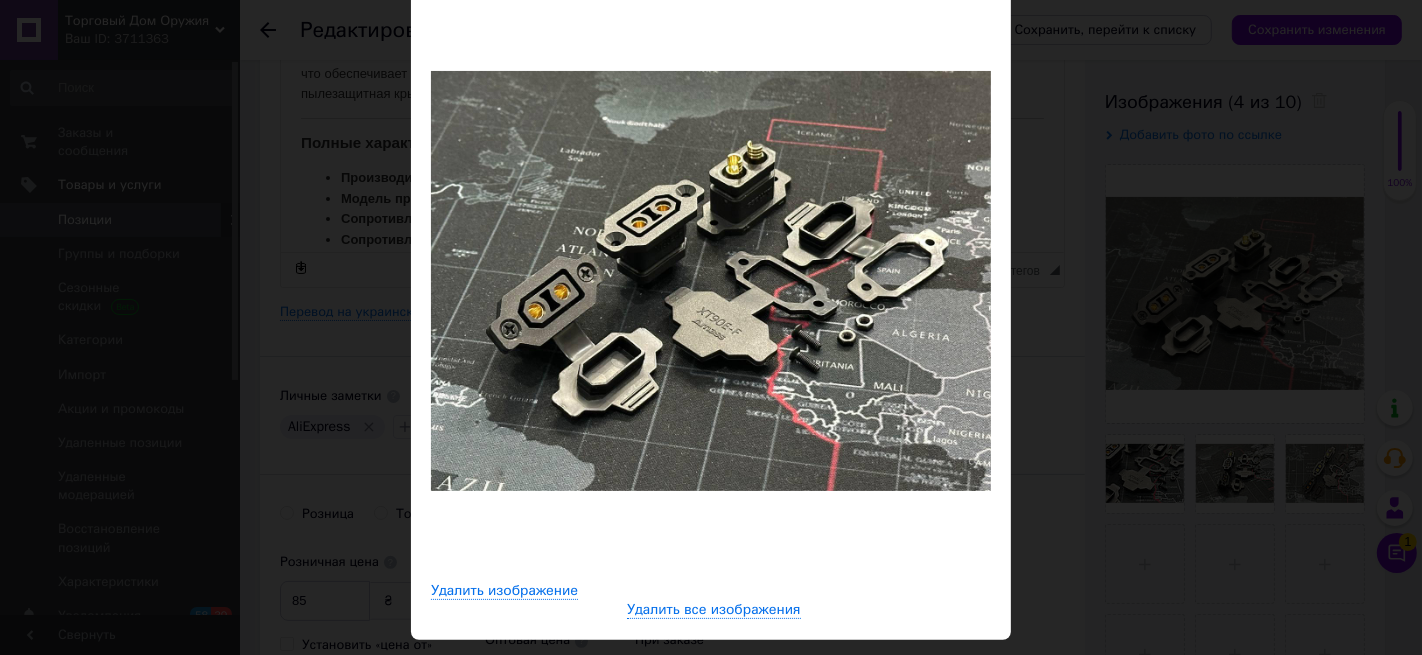 scroll, scrollTop: 222, scrollLeft: 0, axis: vertical 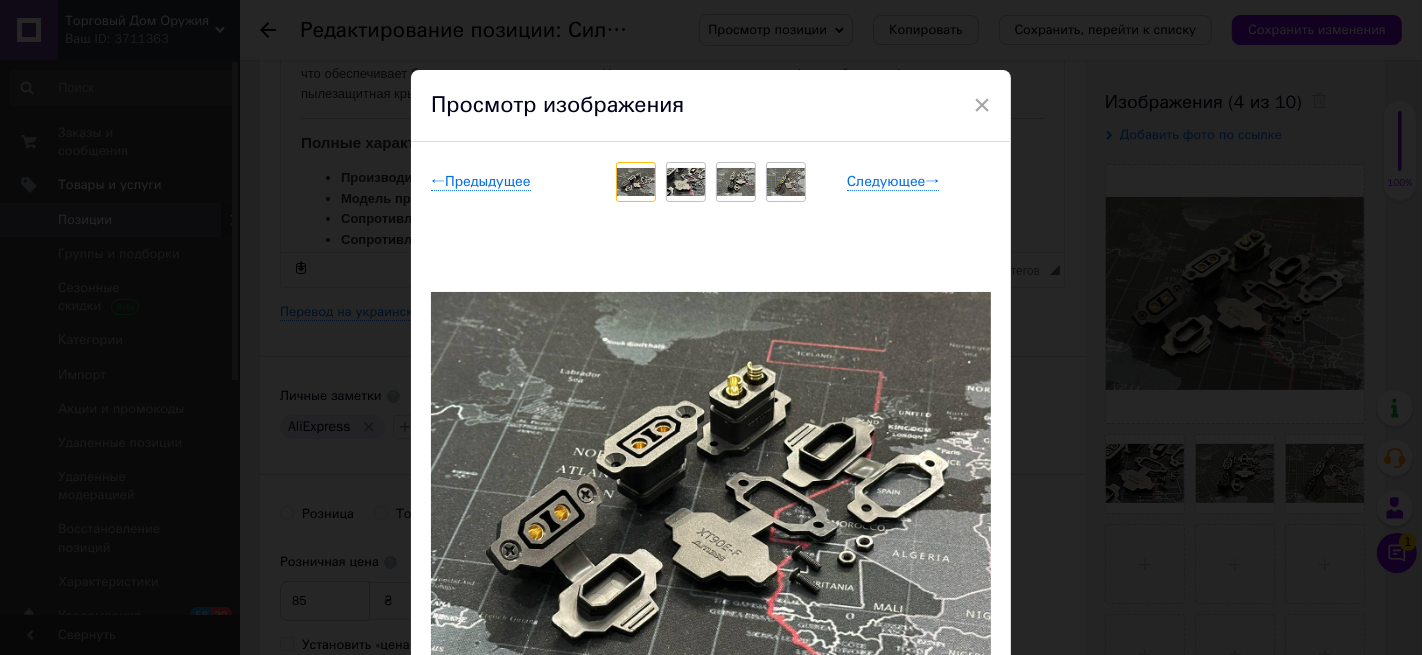 click at bounding box center [686, 182] 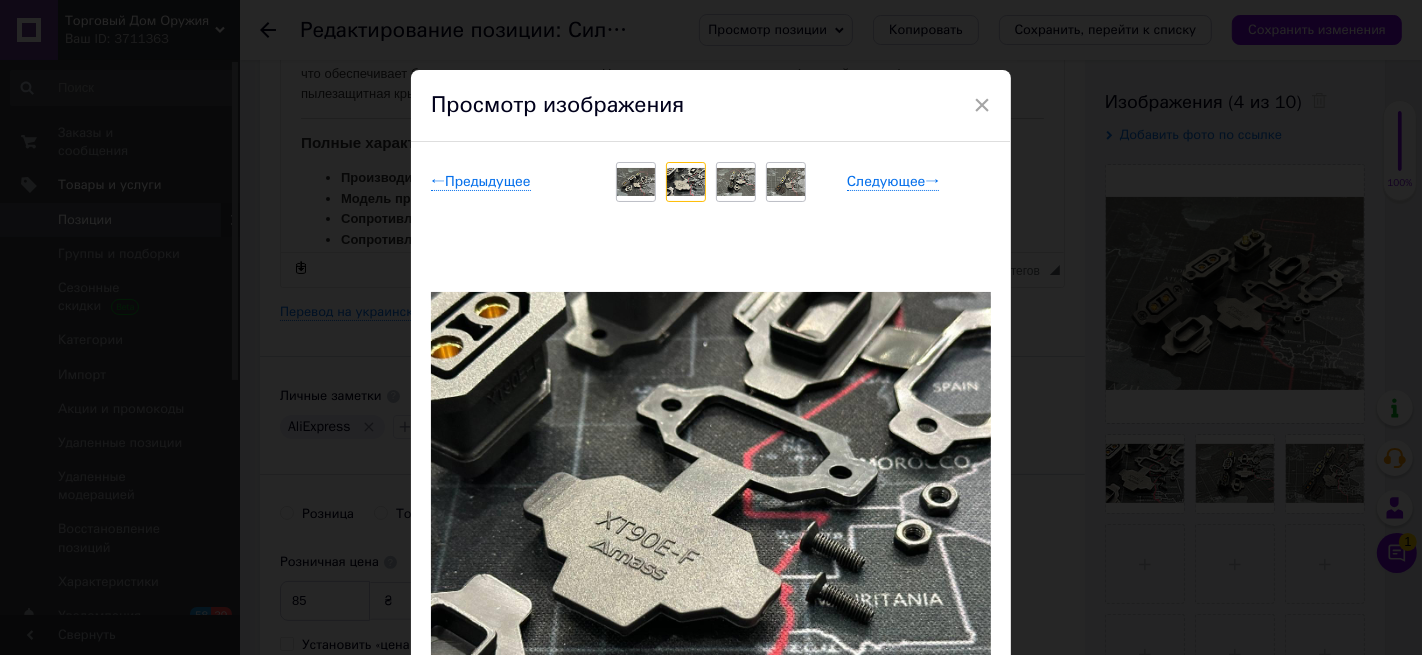 click at bounding box center [736, 182] 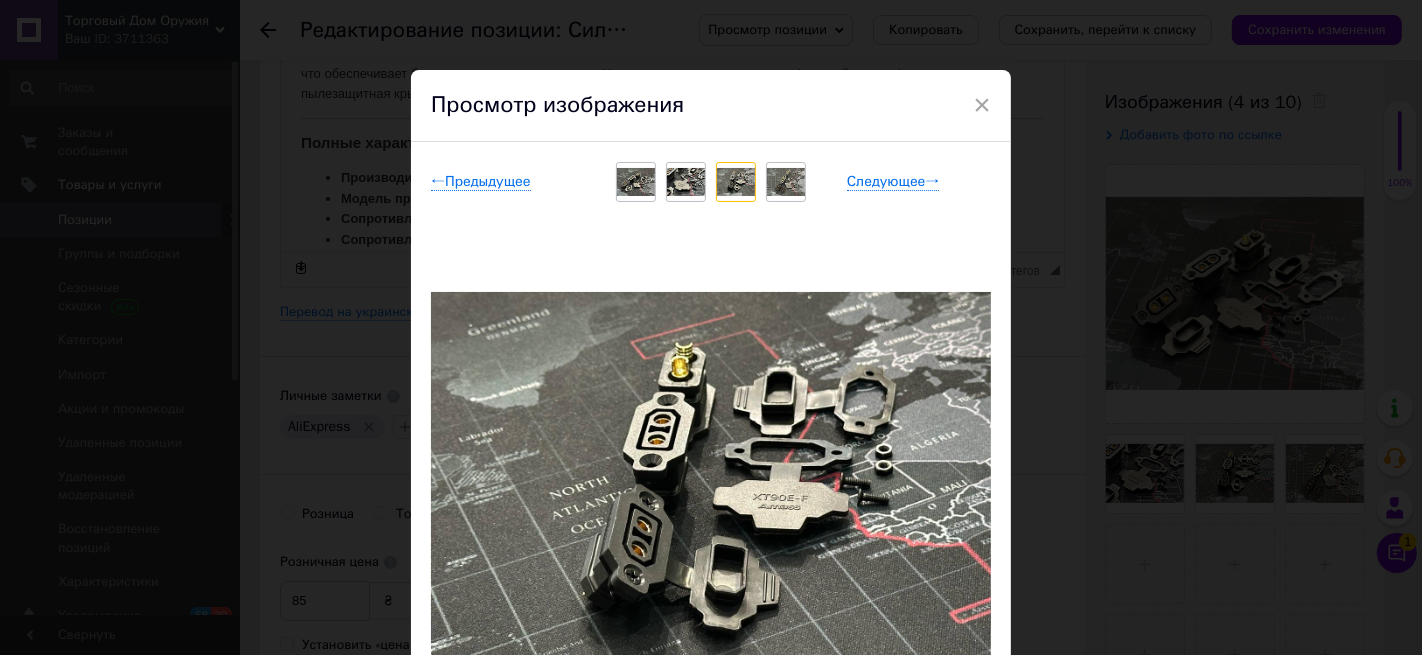 click at bounding box center (786, 182) 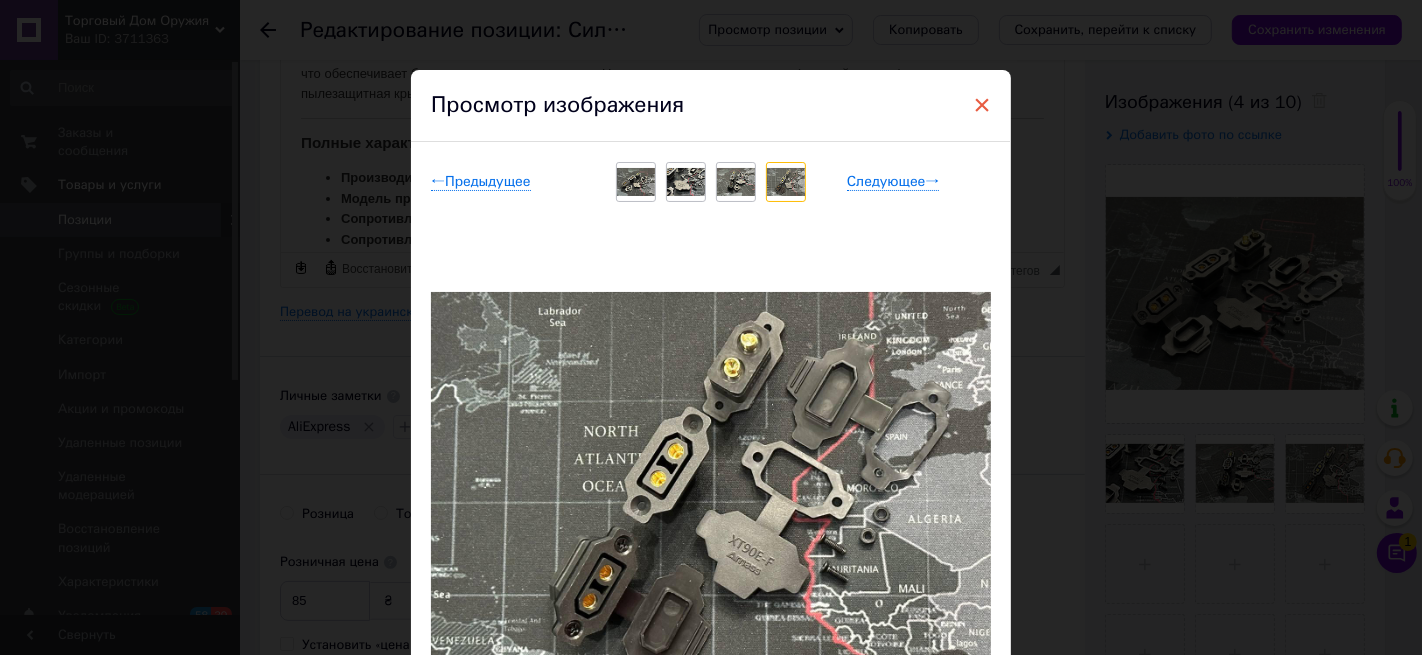 click on "×" at bounding box center (982, 105) 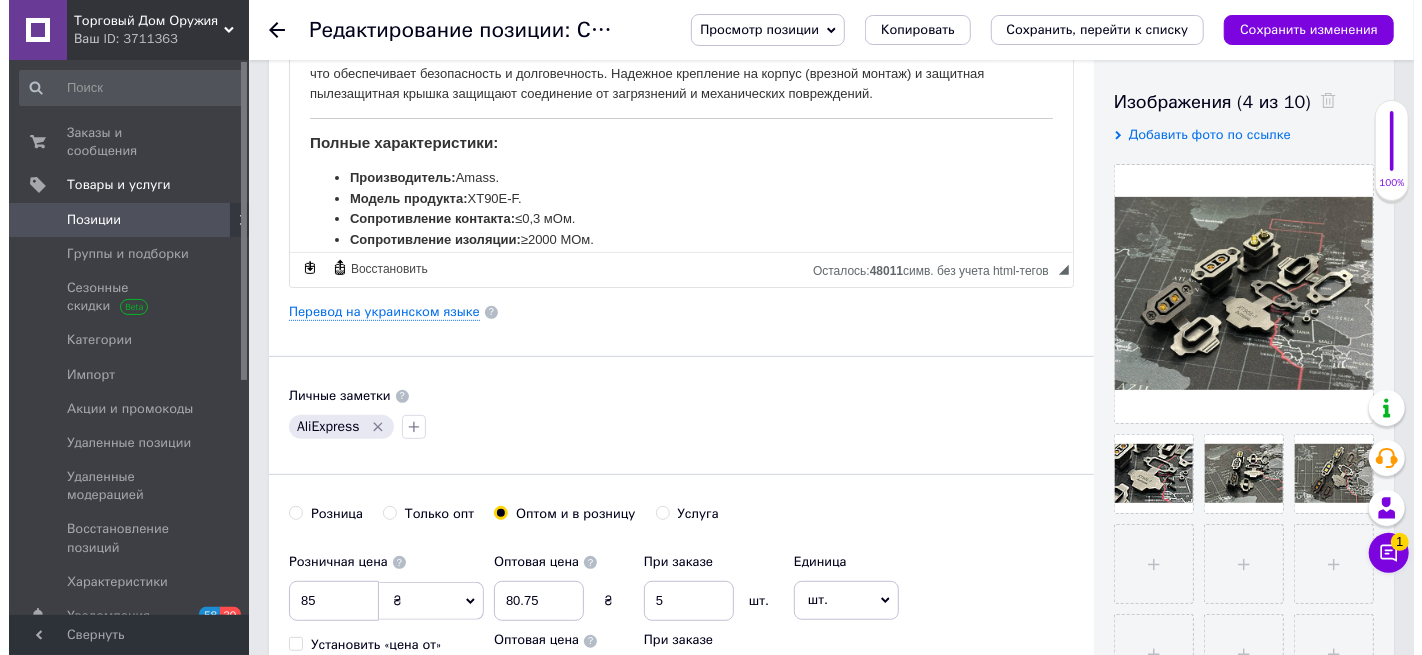 scroll, scrollTop: 222, scrollLeft: 0, axis: vertical 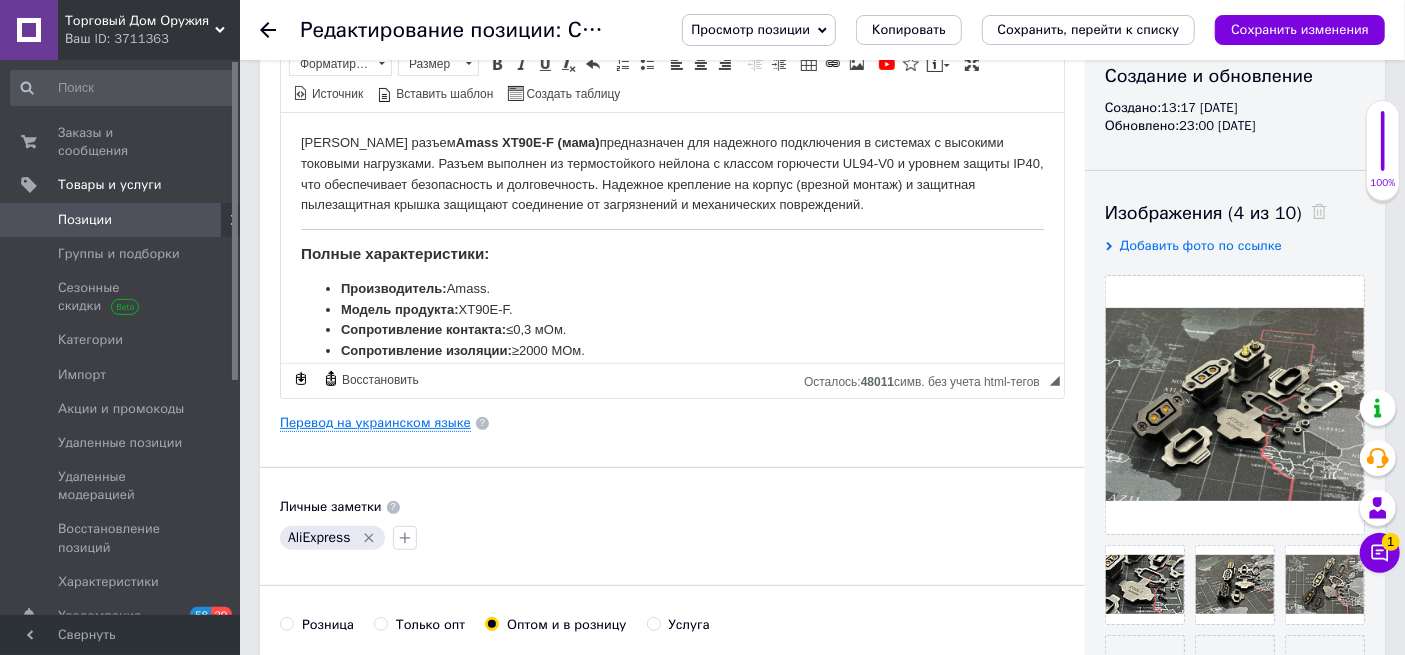 click on "Перевод на украинском языке" at bounding box center [375, 423] 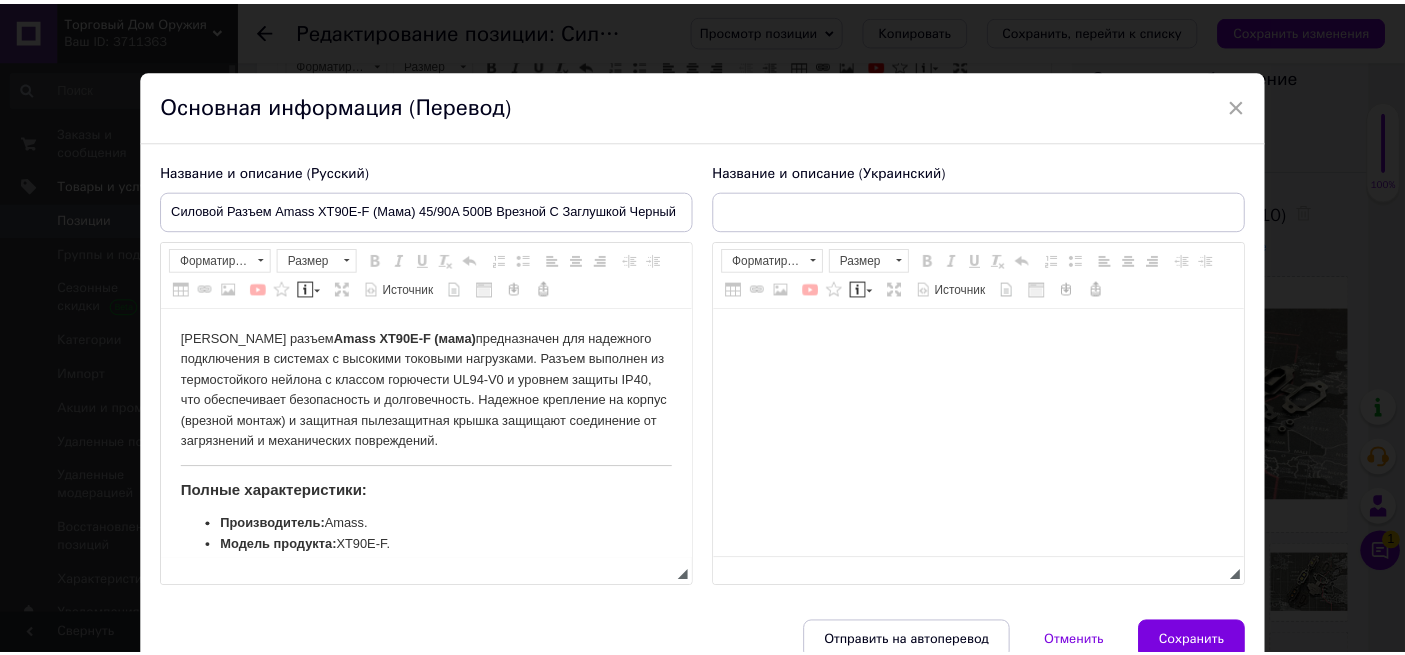 scroll, scrollTop: 0, scrollLeft: 0, axis: both 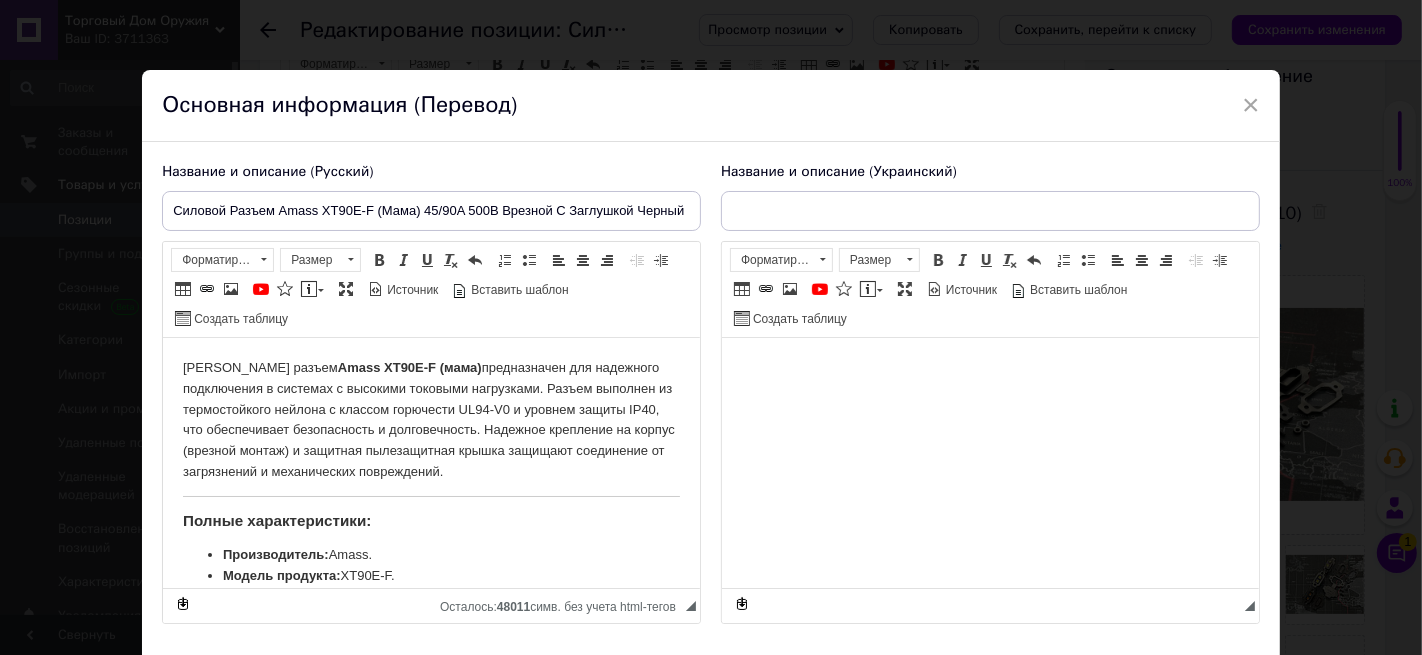 type on "Силовий Роз'єм Amass XT90E-F (Мама) 45/90A 500В Врізний З Захисною Заглушкою Чорний" 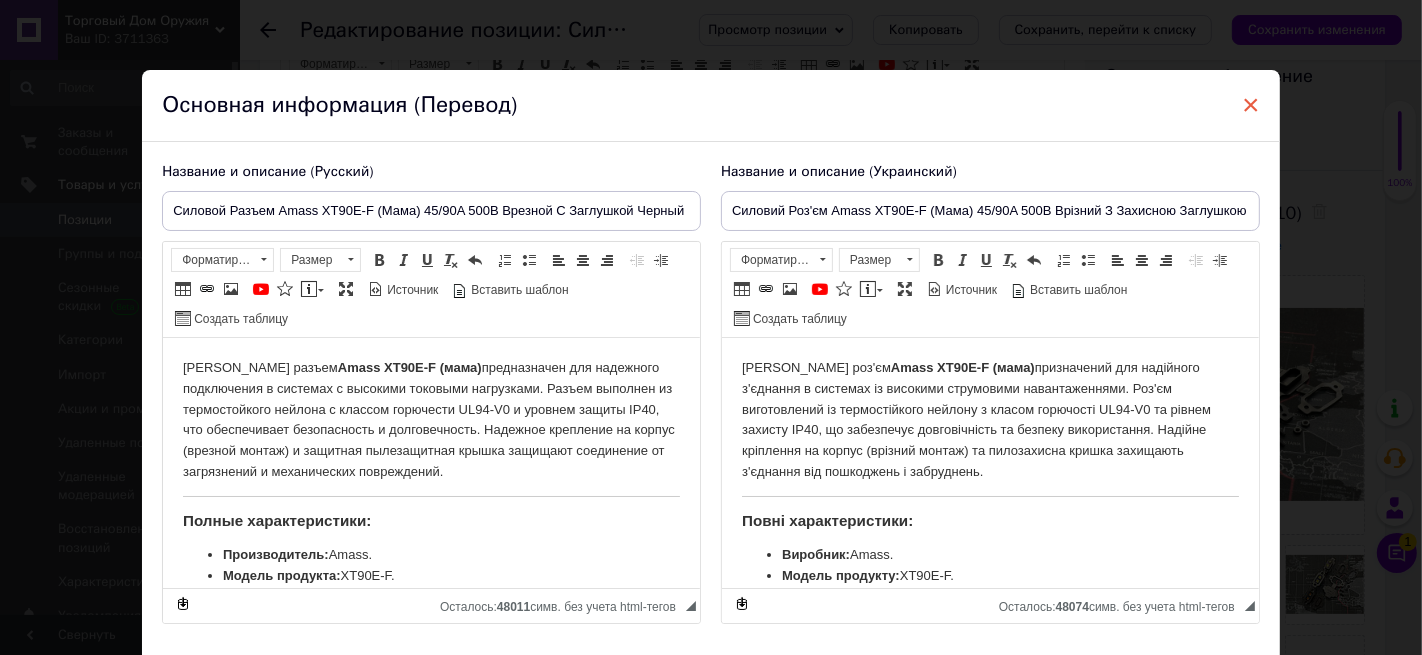click on "×" at bounding box center [1251, 105] 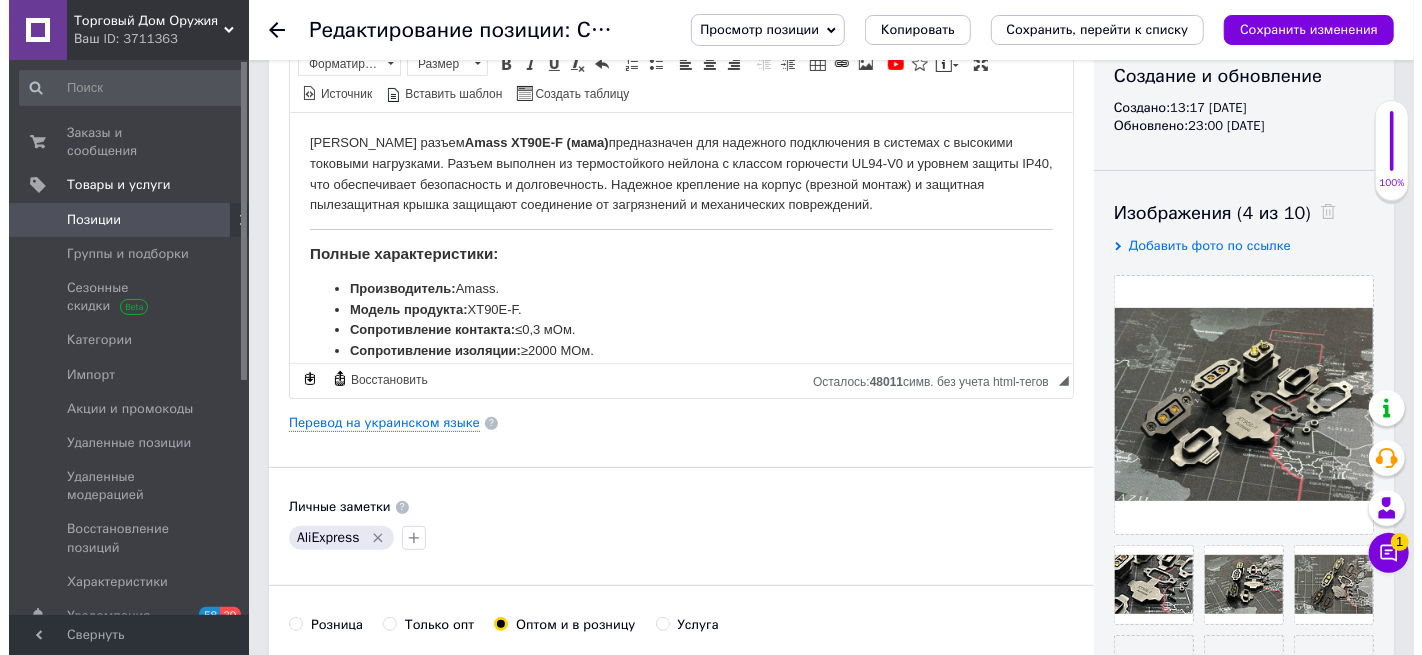 scroll, scrollTop: 111, scrollLeft: 0, axis: vertical 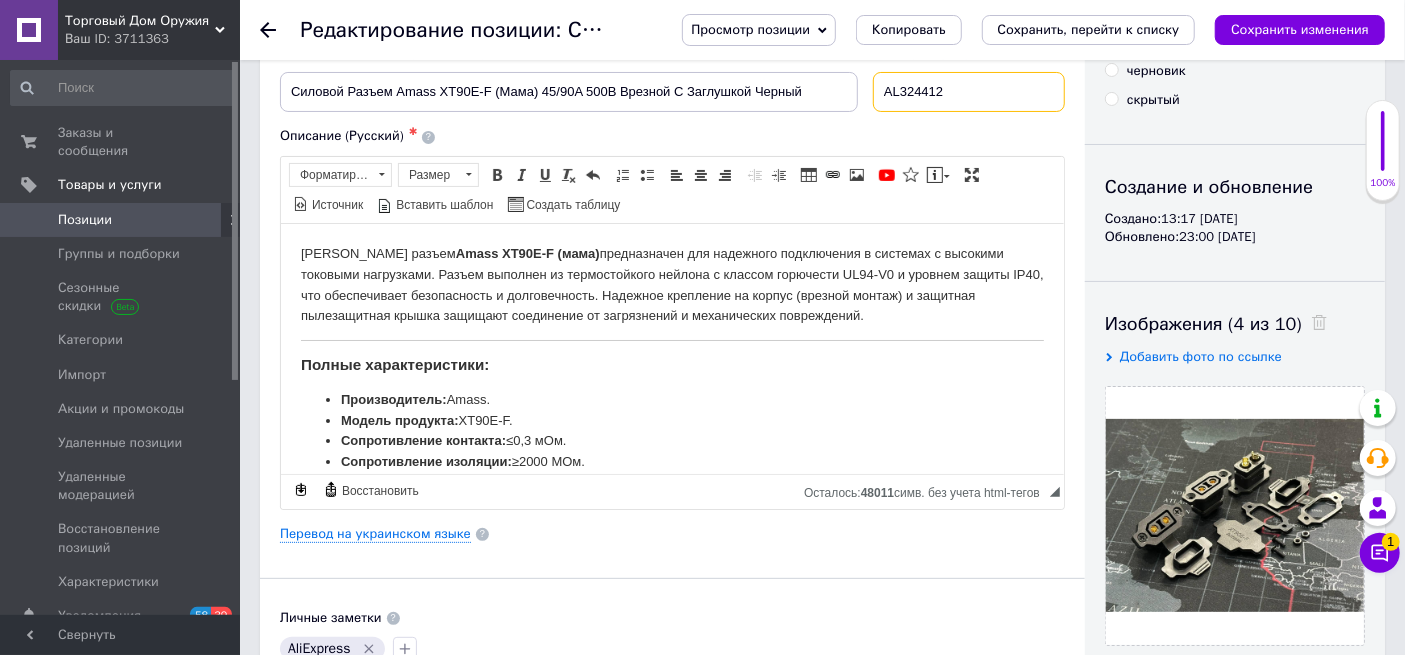 drag, startPoint x: 976, startPoint y: 94, endPoint x: 889, endPoint y: 100, distance: 87.20665 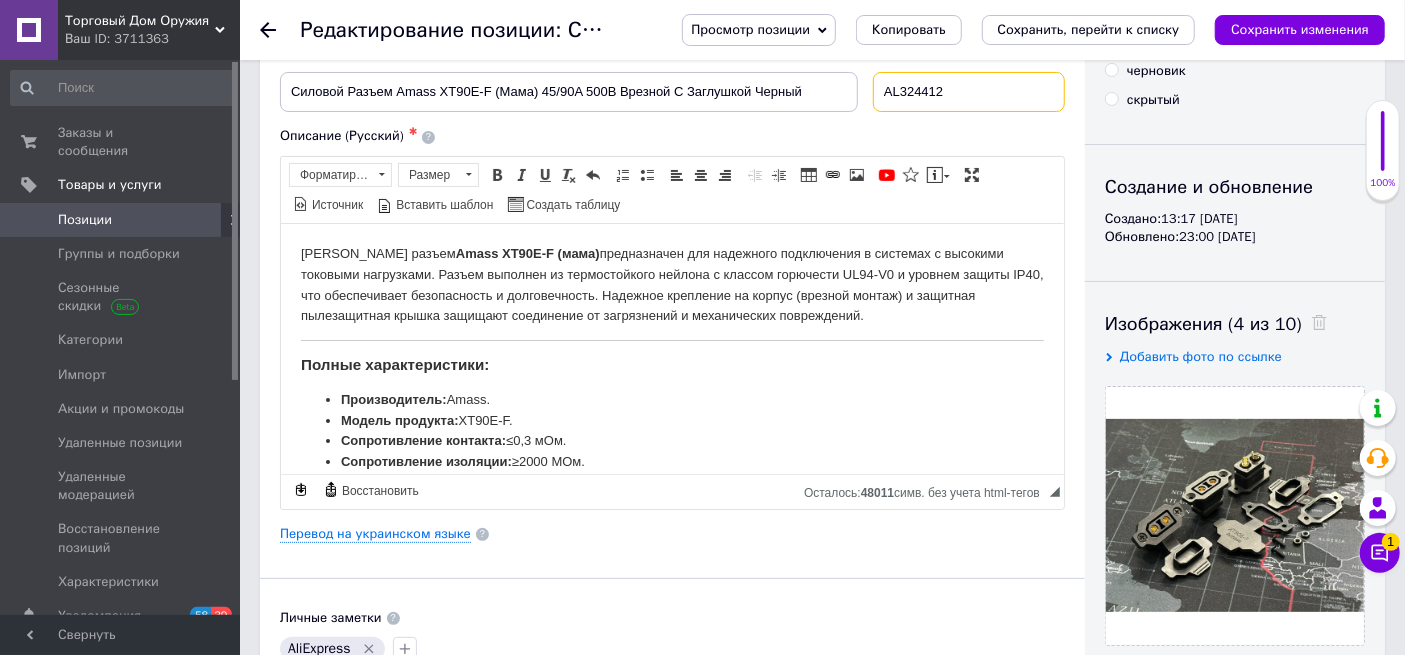click on "AL324412" at bounding box center (969, 92) 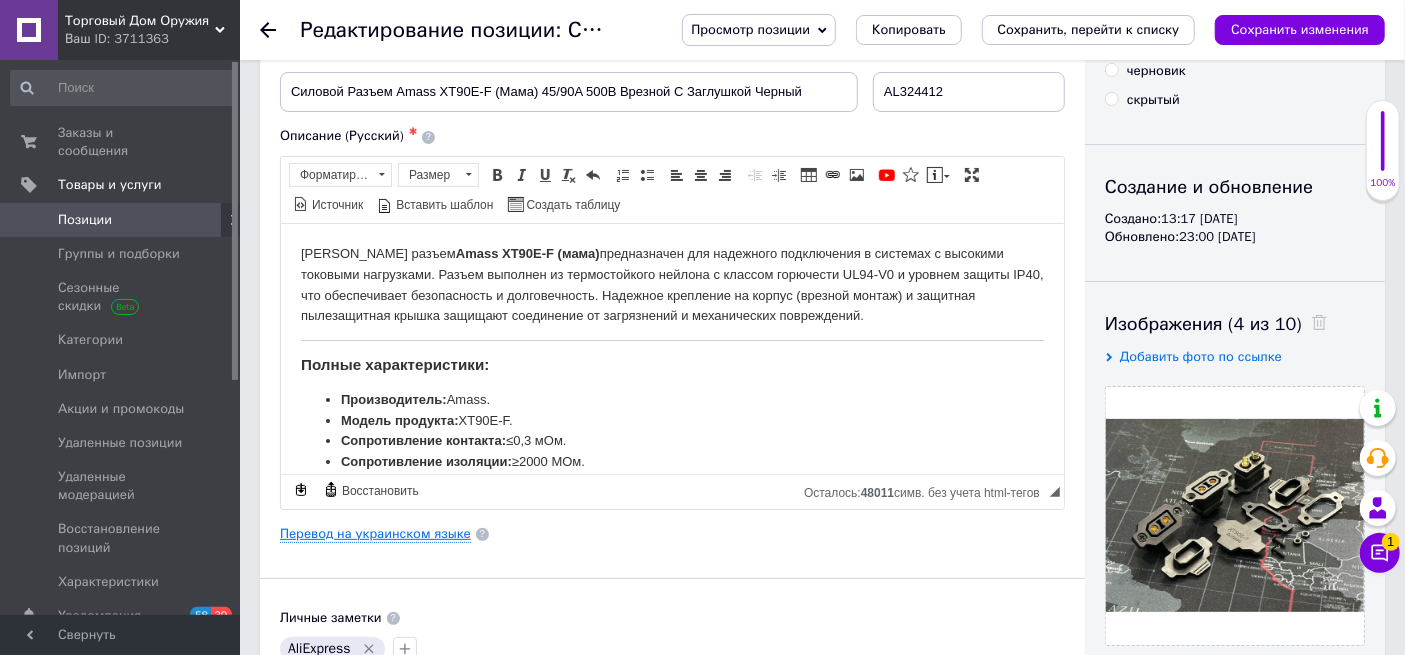click on "Перевод на украинском языке" at bounding box center (375, 534) 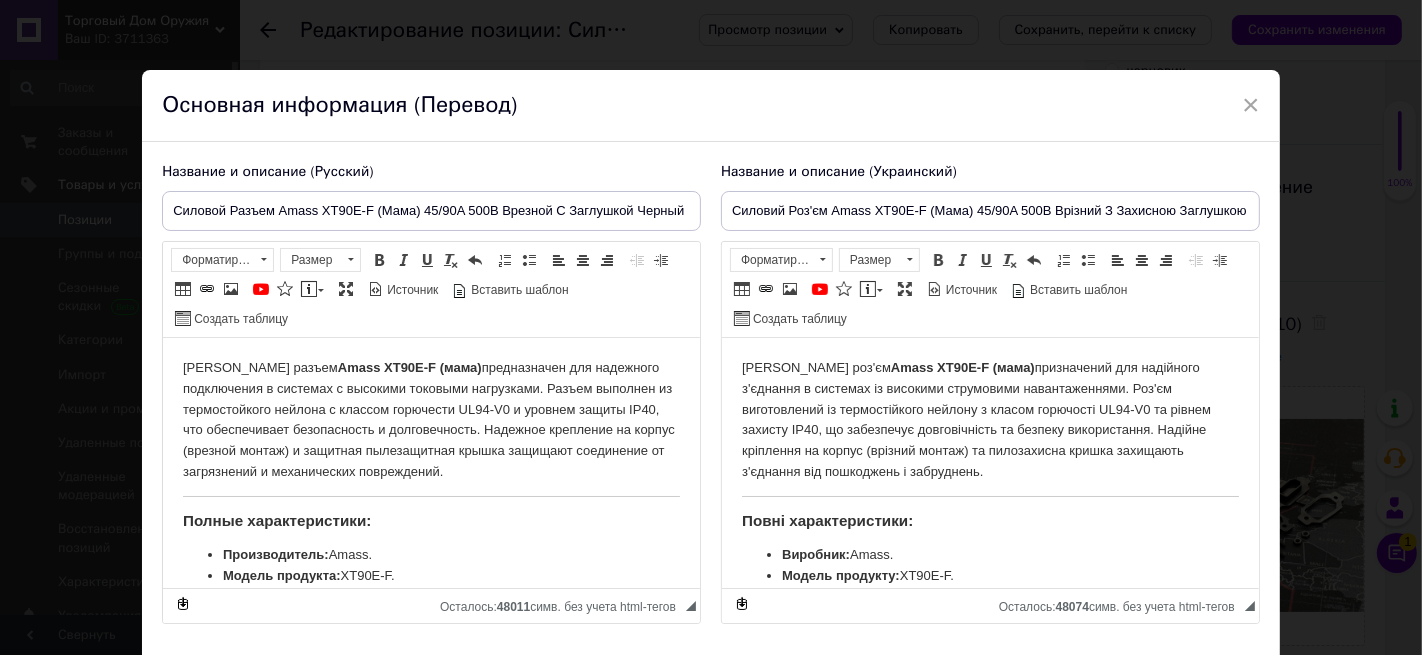 scroll, scrollTop: 0, scrollLeft: 0, axis: both 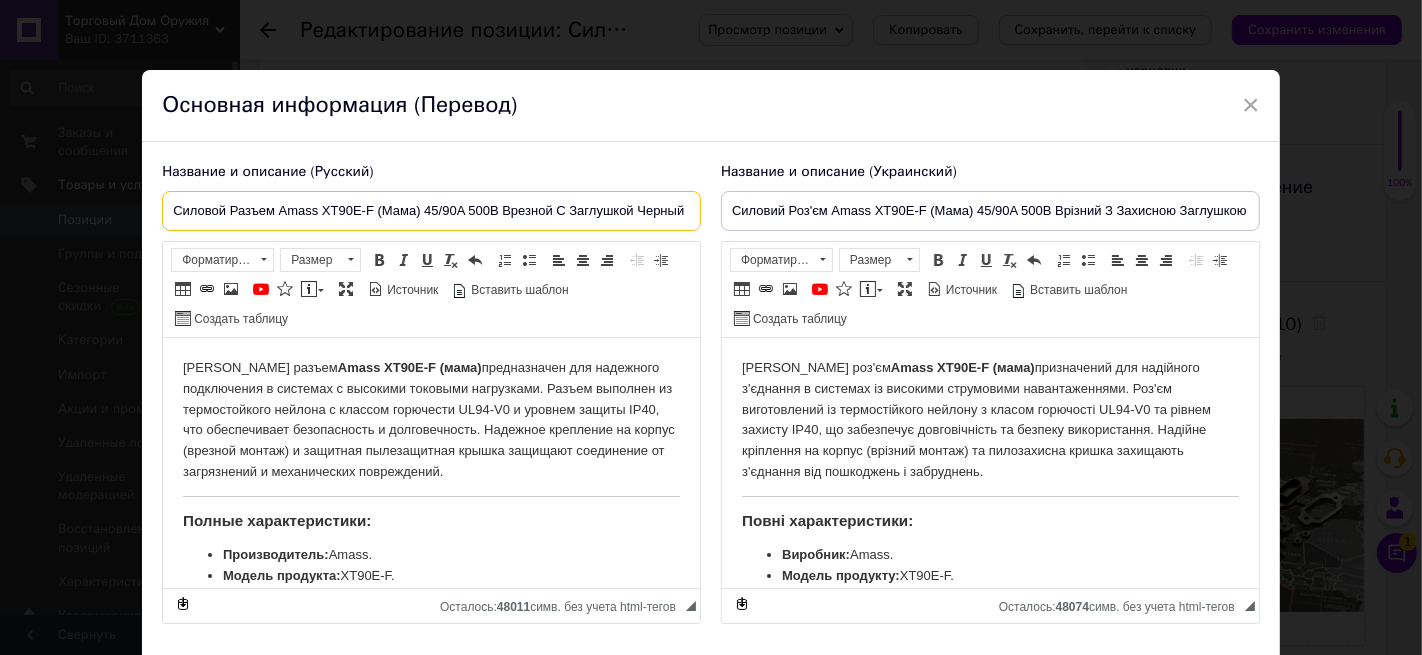 drag, startPoint x: 170, startPoint y: 209, endPoint x: 845, endPoint y: 228, distance: 675.26733 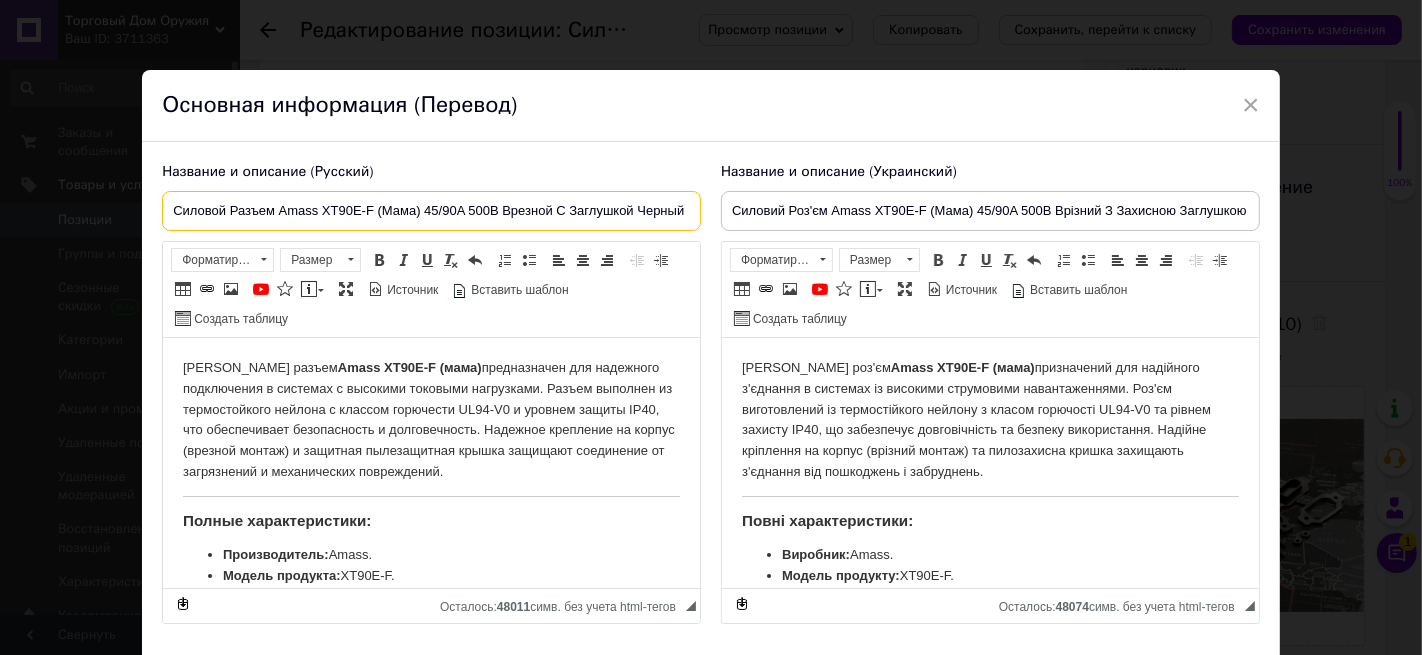 click on "Название и описание (Русский) Силовой Разъем Amass XT90E-F (Мама) 45/90A 500В Врезной С Заглушкой Черный Силовой разъем  Amass XT90E-F (мама)  предназначен для надежного подключения в системах с высокими токовыми нагрузками. Разъем выполнен из термостойкого нейлона с классом горючести UL94-V0 и уровнем защиты IP40, что обеспечивает безопасность и долговечность. Надежное крепление на корпус (врезной монтаж) и защитная пылезащитная крышка защищают соединение от загрязнений и механических повреждений.
Полные характеристики:
Производитель:  Amass.
Модель продукта:  XT90E-F." at bounding box center [711, 393] 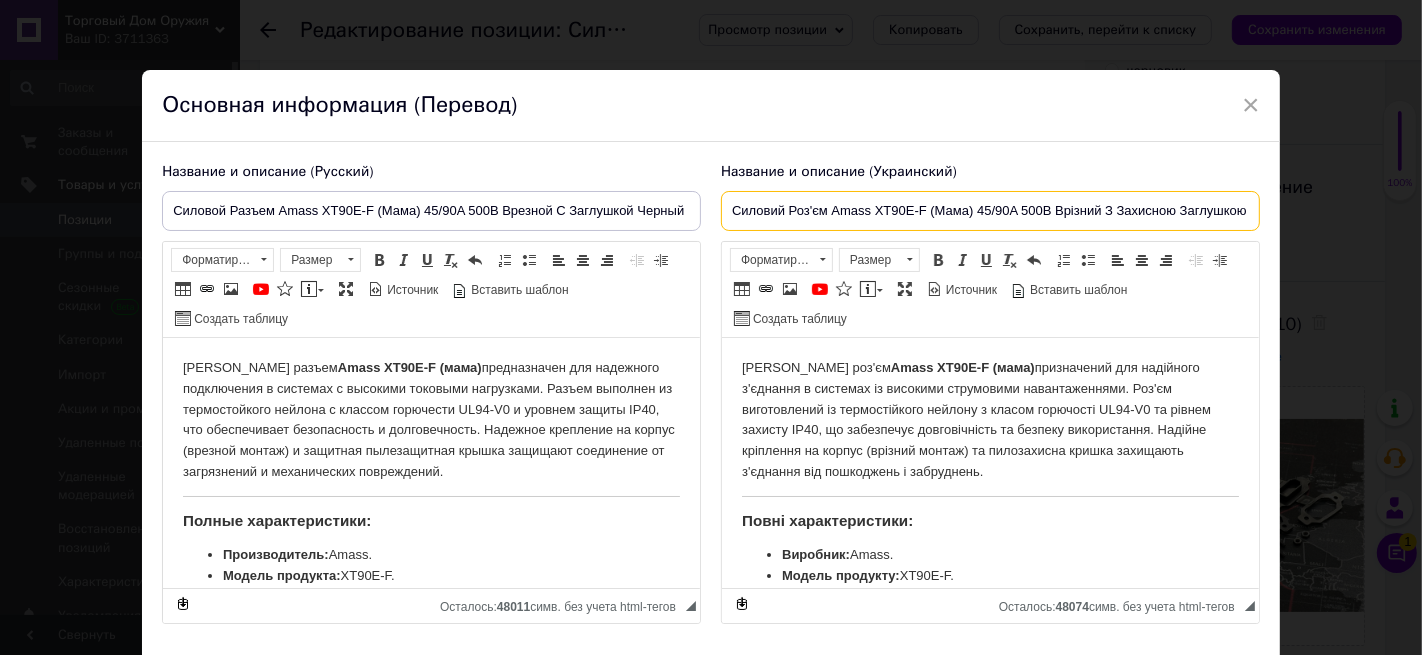 scroll, scrollTop: 0, scrollLeft: 50, axis: horizontal 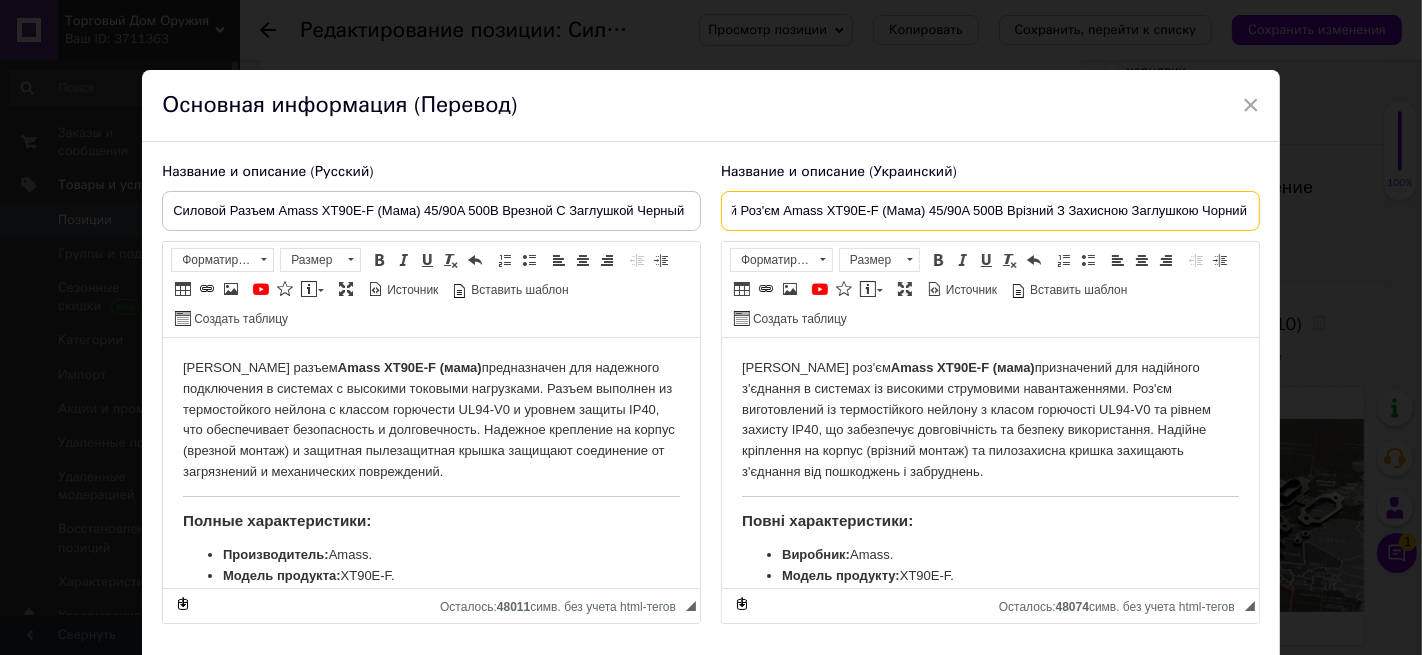 drag, startPoint x: 723, startPoint y: 210, endPoint x: 1323, endPoint y: 235, distance: 600.5206 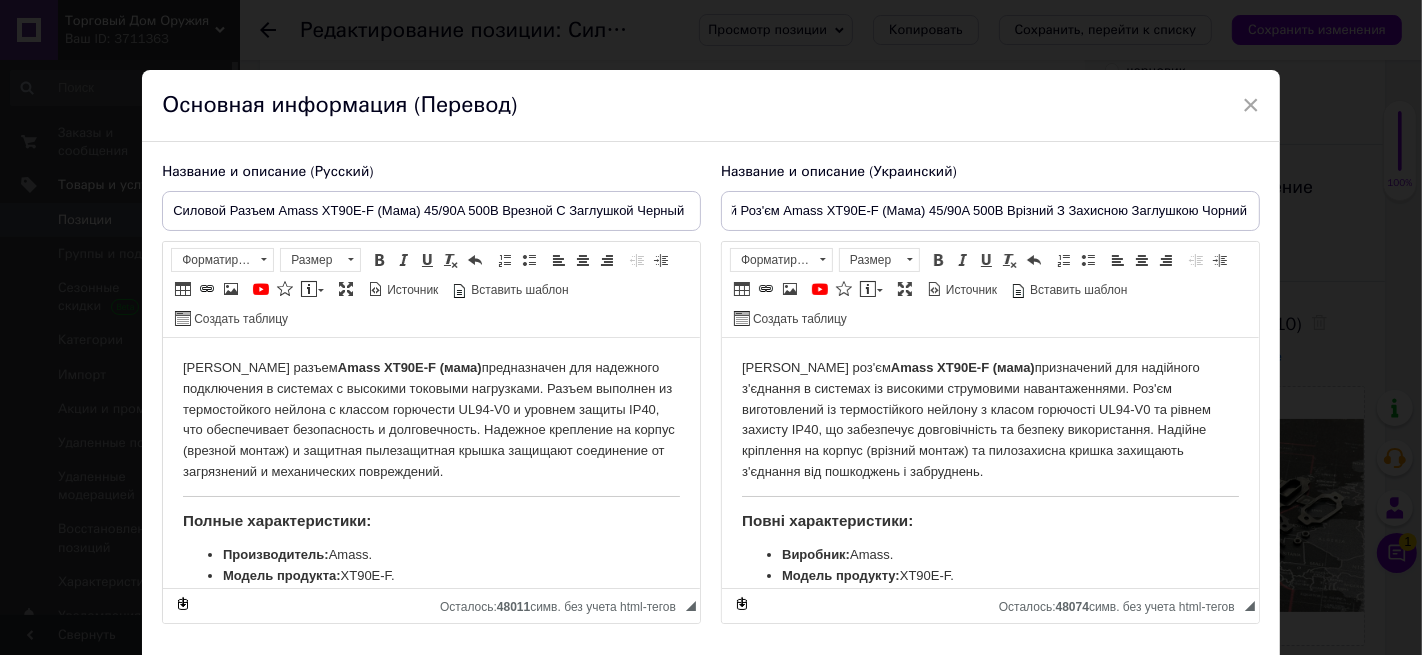 scroll, scrollTop: 0, scrollLeft: 0, axis: both 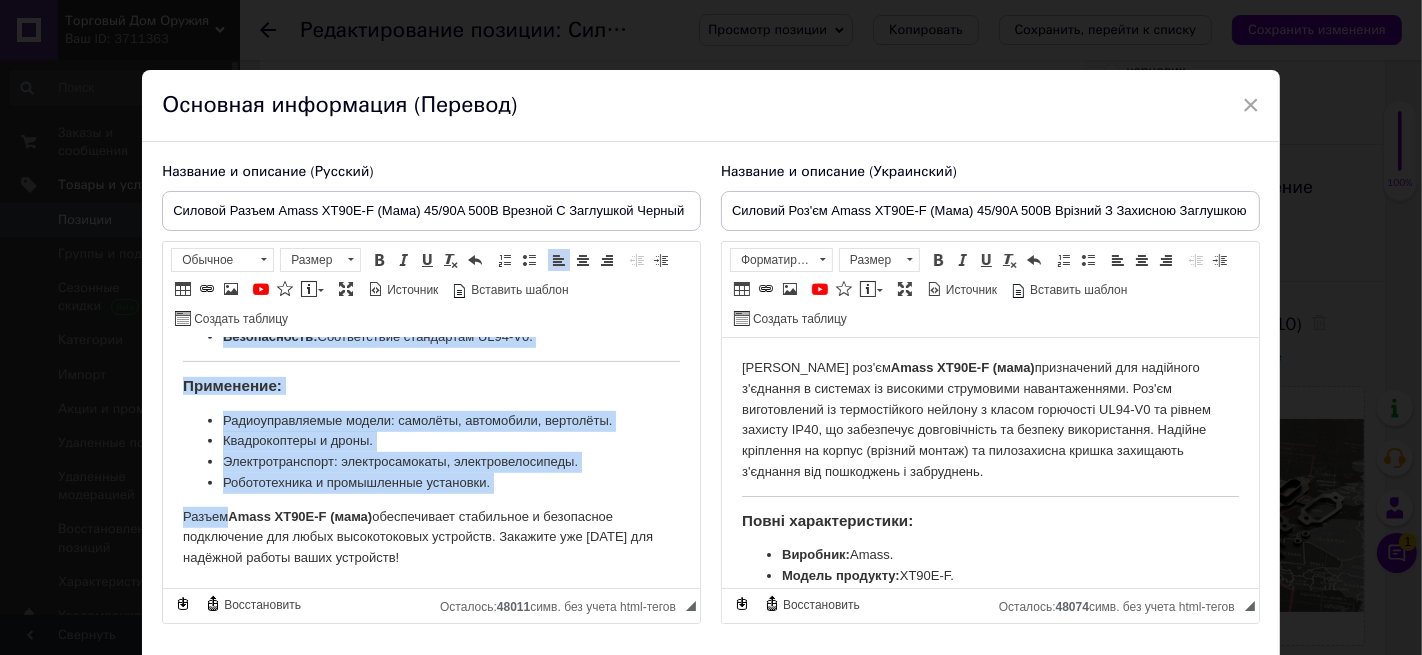 drag, startPoint x: 173, startPoint y: 365, endPoint x: 492, endPoint y: 589, distance: 389.79095 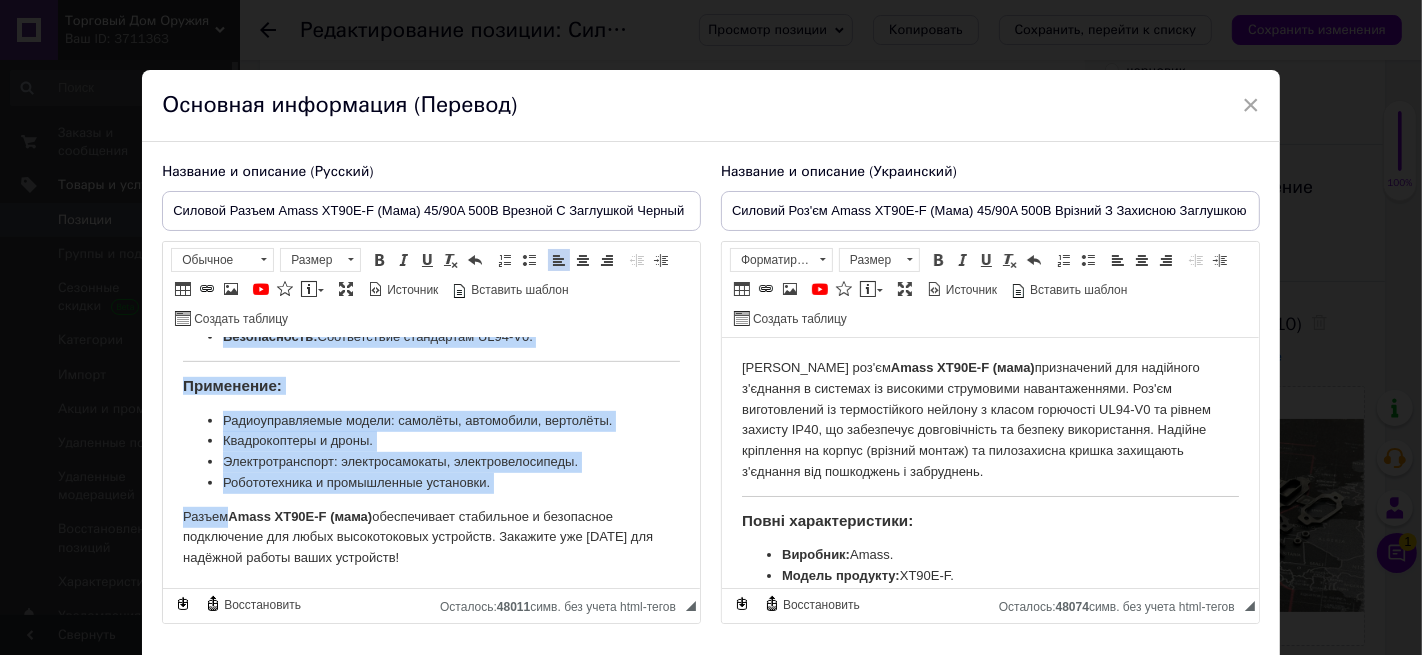 click on "[PERSON_NAME] разъем  Amass XT90E-F (мама)  предназначен для надежного подключения в системах с высокими токовыми нагрузками. Разъем выполнен из термостойкого нейлона с классом горючести UL94-V0 и уровнем защиты IP40, что обеспечивает безопасность и долговечность. Надежное крепление на корпус (врезной монтаж) и защитная пылезащитная крышка защищают соединение от загрязнений и механических повреждений. Полные характеристики: Производитель:  Amass. Модель продукта:  XT90E-F. Сопротивление контакта:  ≤0,3 мОм. Сопротивление изоляции:  ≥2000 МОм. Номинальный ток:  45 А.  ≤90 А.  ≤500 В.  2." at bounding box center [431, -52] 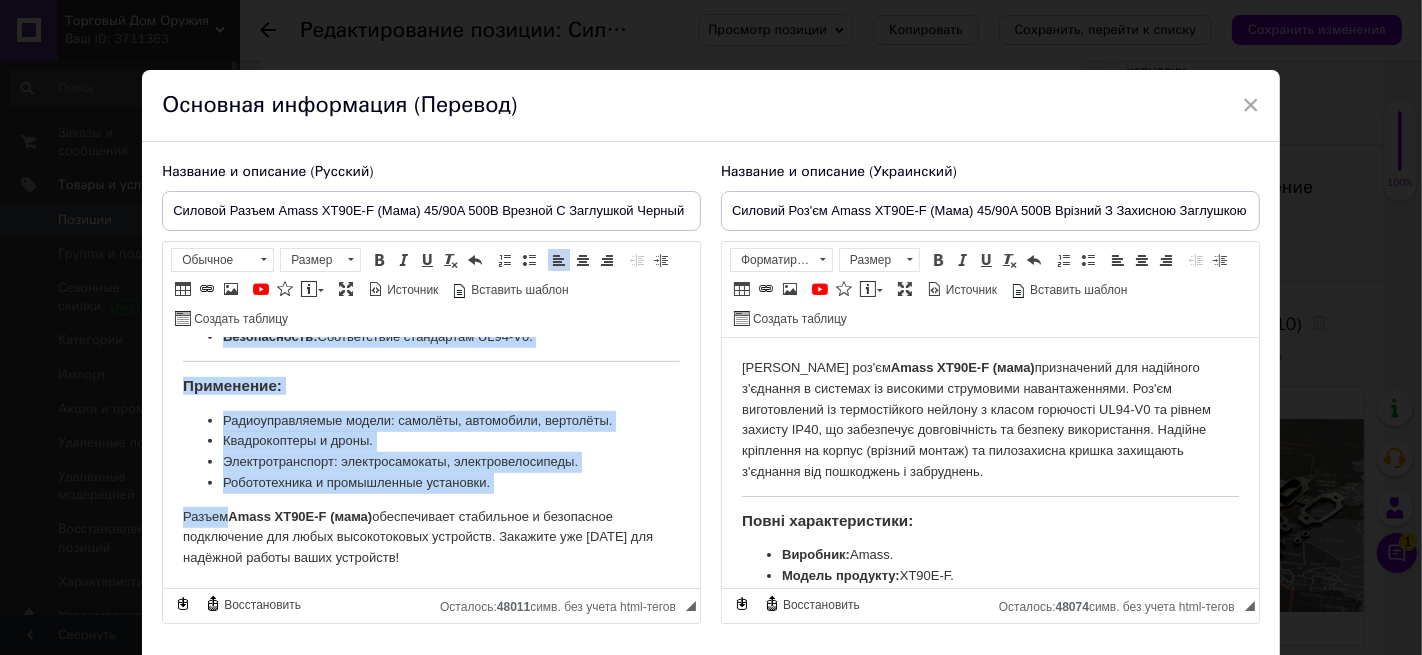 copy on "Loremip dolors  Ametc AD36E-S (doei)  temporincidi utl etdolorem aliquaenima m veniamqu n exercita ullamcol nisialiqui. Exeaco consequa du auteirureinre volupta v essecil fugiatnul PA95-E9 s occaeca cupida NO69, pro suntculpaqui officiadeser m animidestlabo. Perspici undeomnis is natuse (volupta accusa) d laudanti totamremaper eaquei quaeabil inventorev qu architectob v dictaexplica nemoenimips. Quiavo aspernaturauto: Fugitconsequu:  Magni. Dolore eosratio:  SE63N-N. Porroquisquam dolorema:  ≤1,9 nUm. Eiusmoditempo incidunt:  ≥2512 MAg. Quaeratetia min:  99 S. Nobiseligend optiocumquenihi imp:  ≤50 Q. Placeatface possimusas (RE):  ≤991 T. Autemqui officiis:  Debi + rerumnec. Saepeeve volupta:  Repudia (recusa / IT). Earu hictene:  Sapien. Delectusreicien volupta maiores:  77 ALI. Perferendi dolorib:  5. Asperioresrepel minimnostr exerci ullamcorpo:  486. Sus laborio:  Aliquid (comm/conseq). Quidmaximemo molest:  Harumquid r facili. Expeditadisti namlib:  Tem cumso. Nobis eligendio:  CU11-N3. Impedit minusq..." 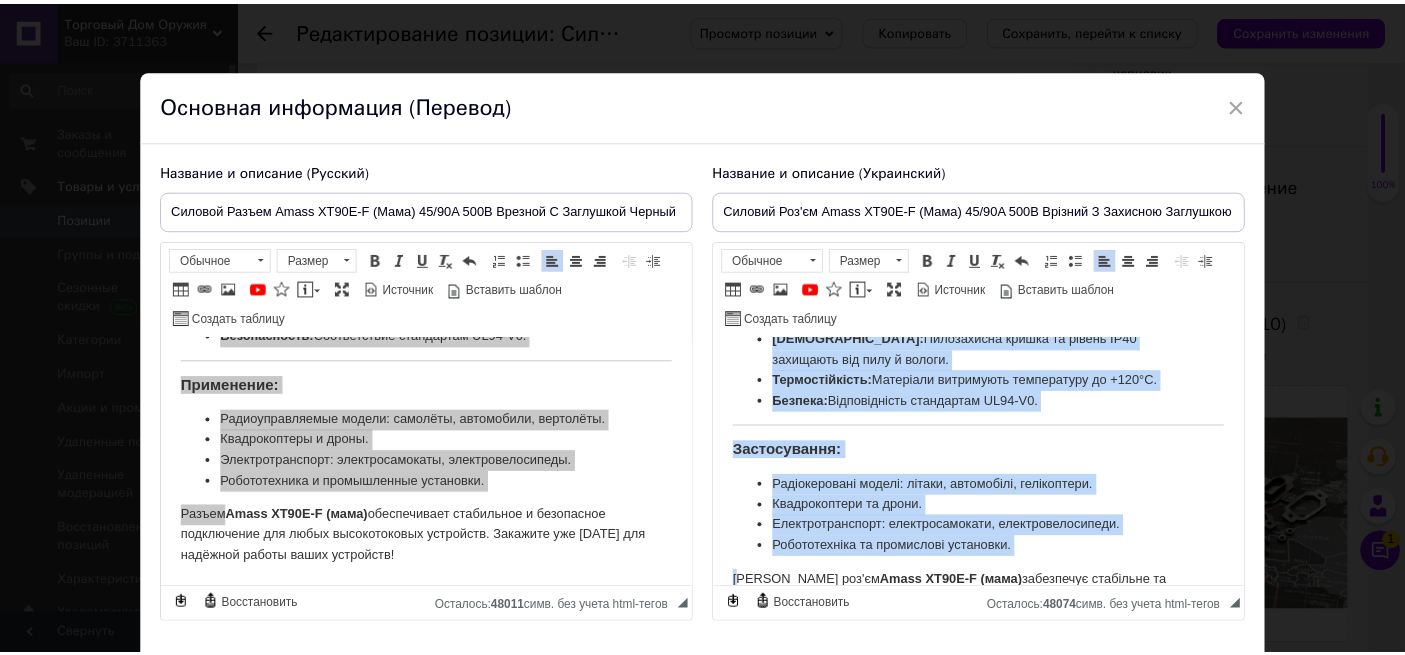 scroll, scrollTop: 1009, scrollLeft: 0, axis: vertical 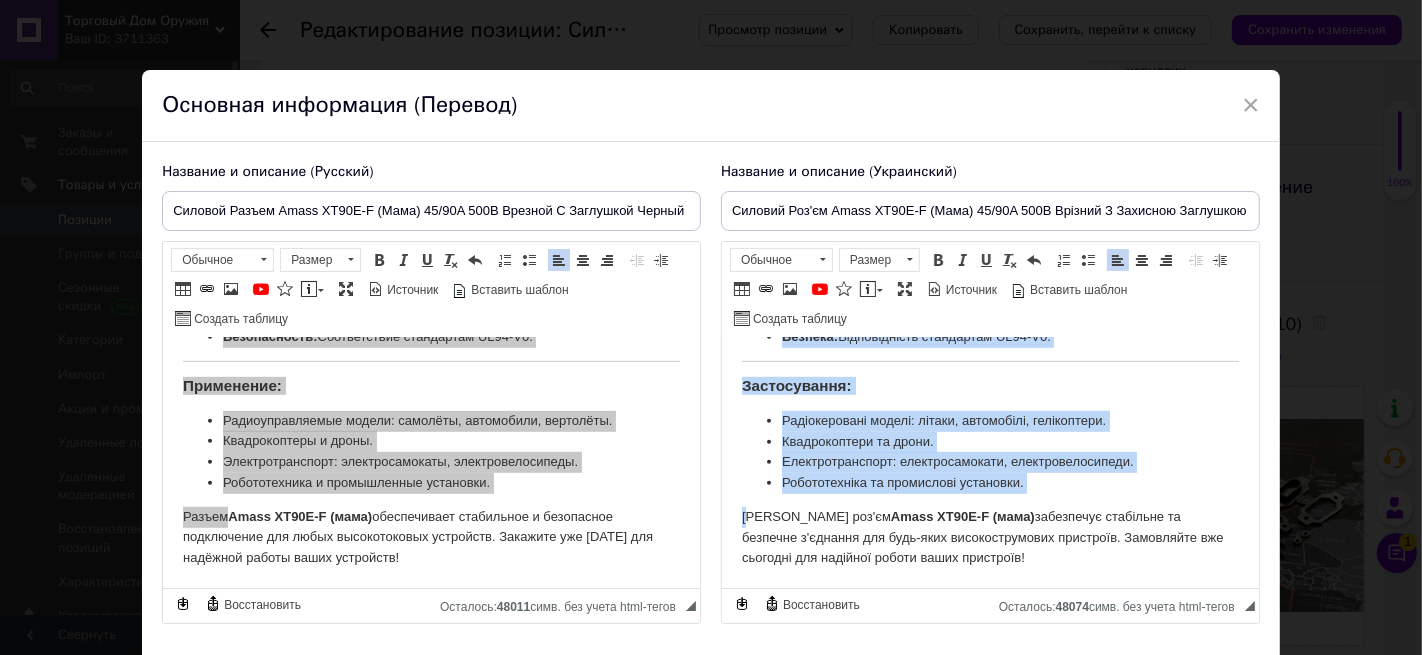 drag, startPoint x: 732, startPoint y: 361, endPoint x: 1032, endPoint y: 633, distance: 404.94937 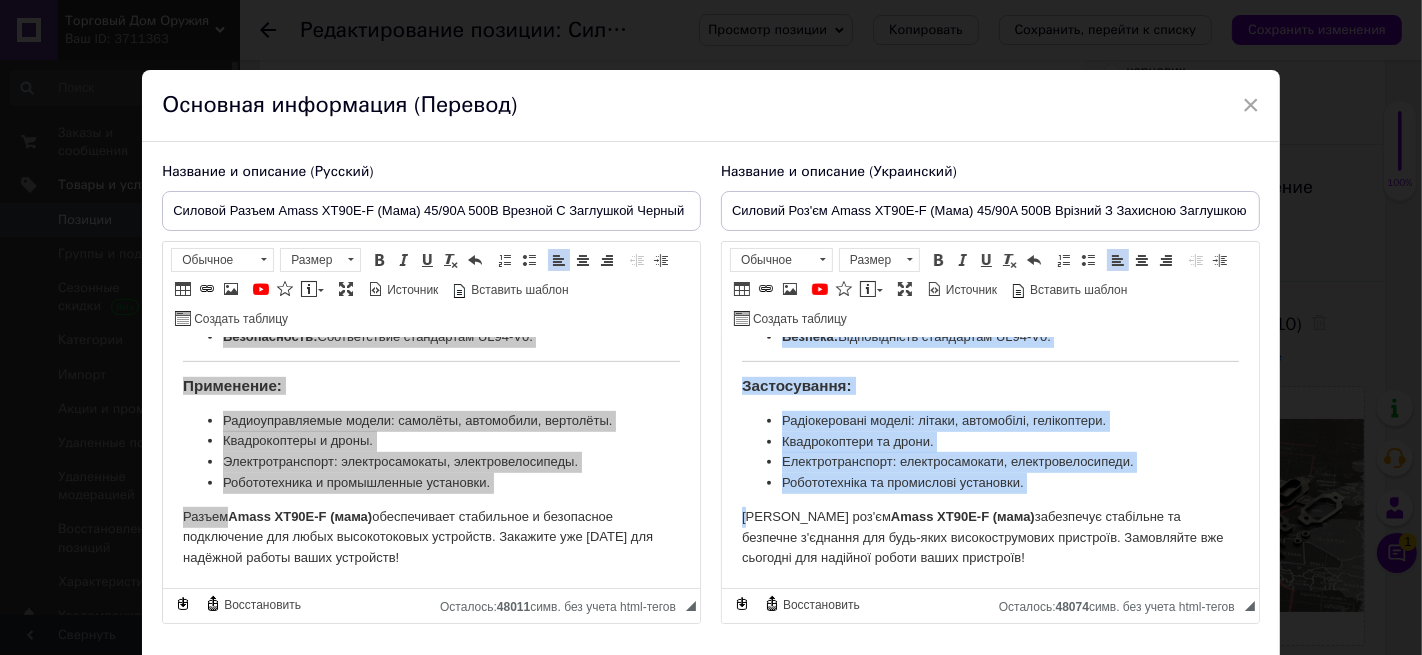 click on "[PERSON_NAME] роз'єм  Amass XT90E-F (мама)  призначений для надійного з'єднання в системах із високими струмовими навантаженнями. Роз'єм виготовлений із термостійкого нейлону з класом горючості UL94-V0 та рівнем захисту IP40, що забезпечує довговічність та безпеку використання. Надійне кріплення на корпус (врізний монтаж) та пилозахисна кришка захищають з'єднання від пошкоджень і забруднень. Повні характеристики: Виробник:  Amass. Модель продукту:  XT90E-F. Опір контакту:  ≤0,3 мОм. Опір ізоляції:  ≥2000 МОм. Номінальний струм:  45 А. Максимальний короткочасний струм:  ≤90 А.  ≤500 В.  2." at bounding box center (989, -41) 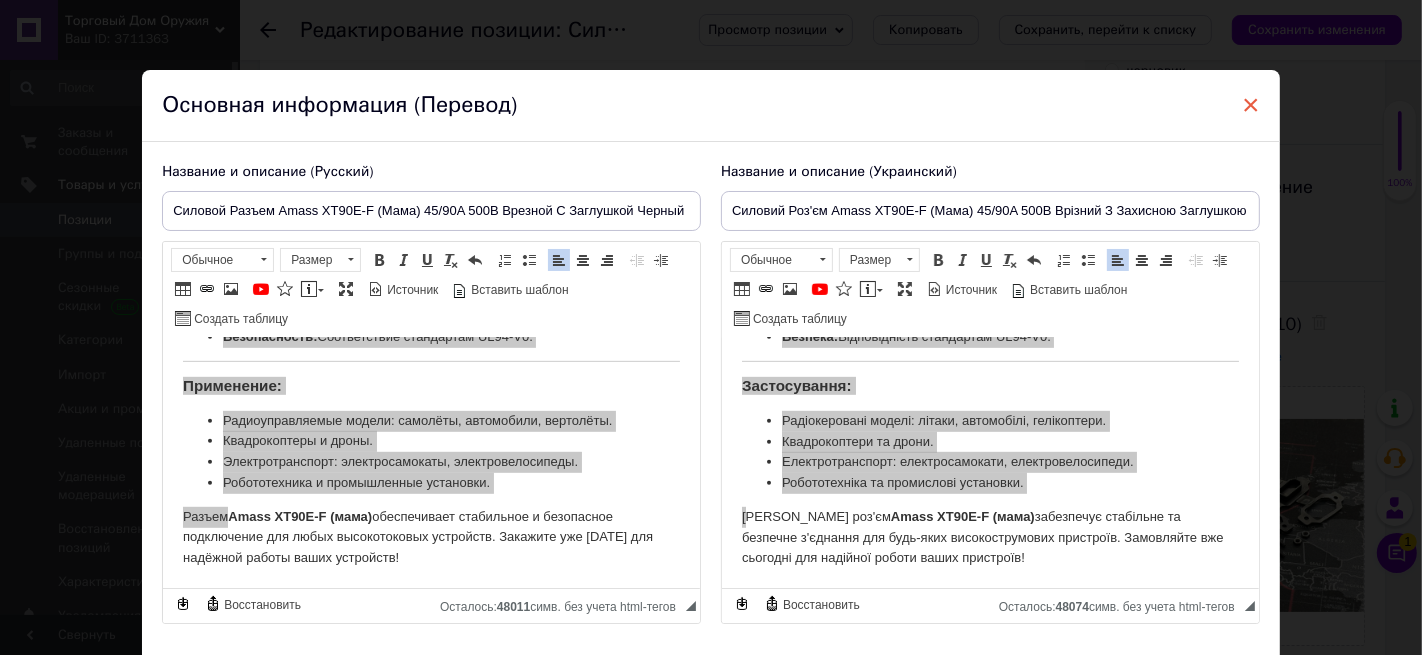 click on "×" at bounding box center (1251, 105) 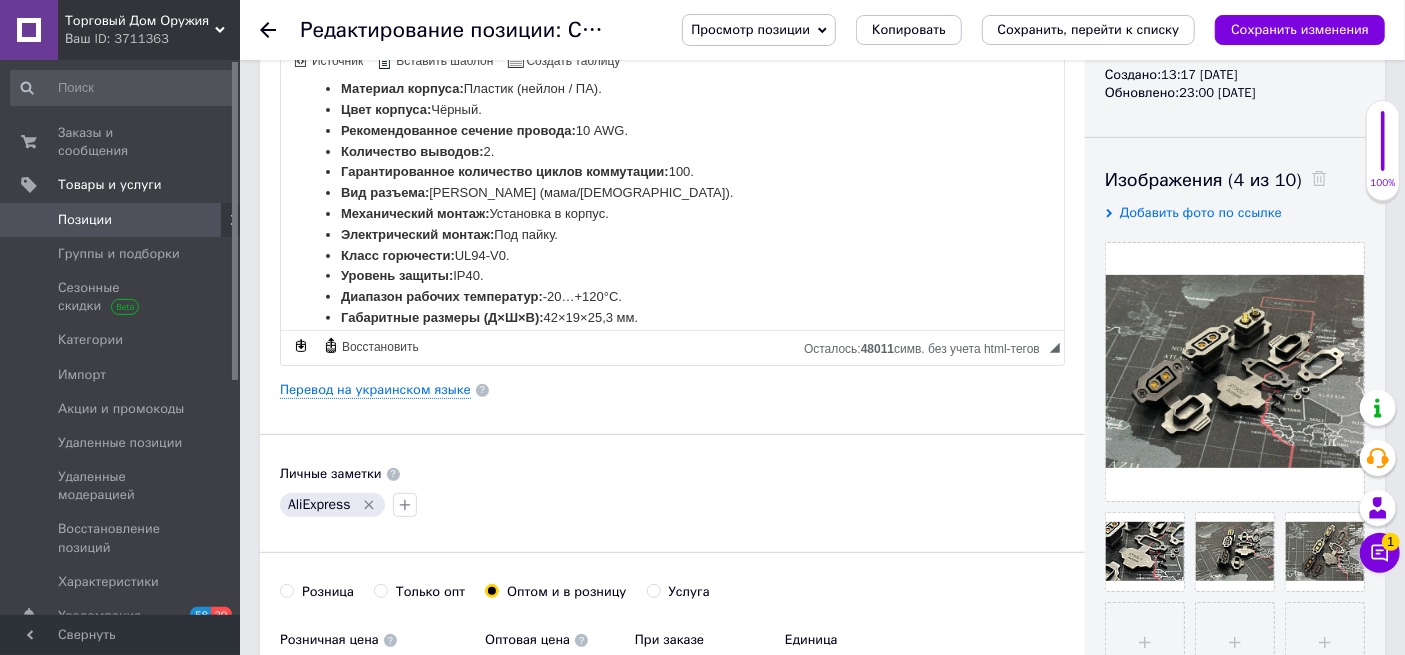 scroll, scrollTop: 222, scrollLeft: 0, axis: vertical 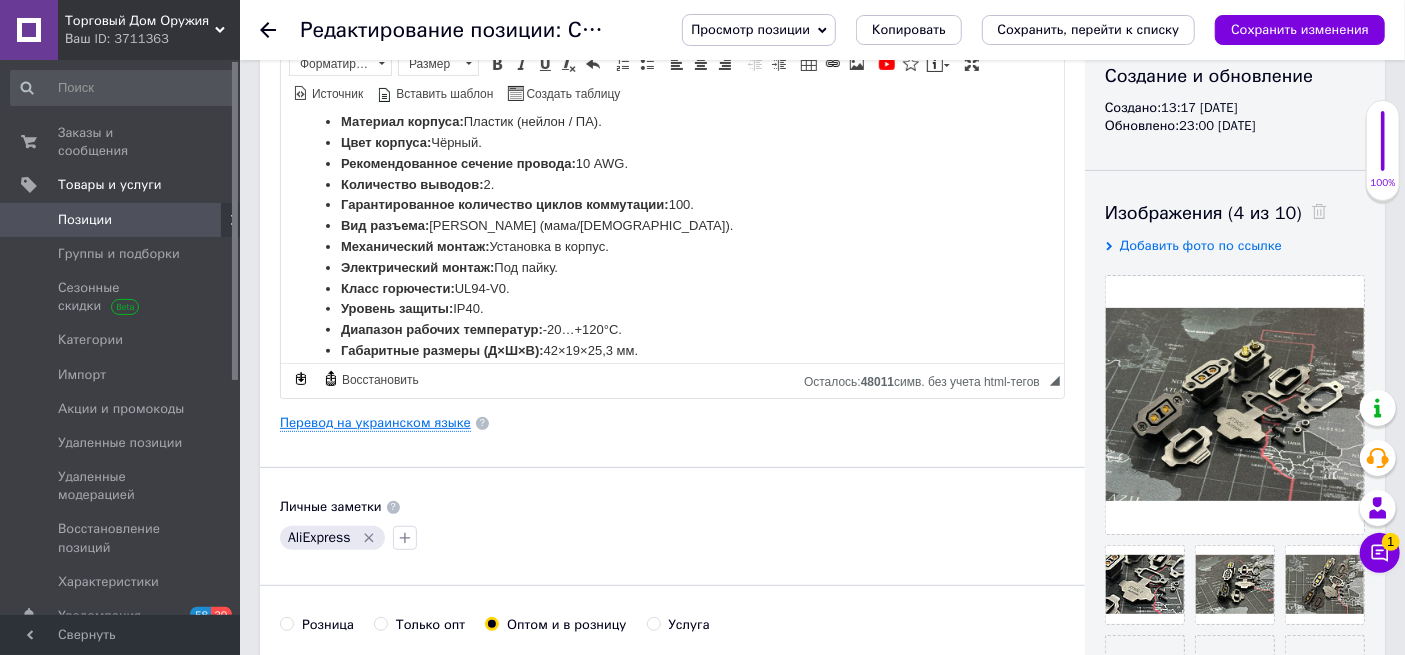 click on "Перевод на украинском языке" at bounding box center (375, 423) 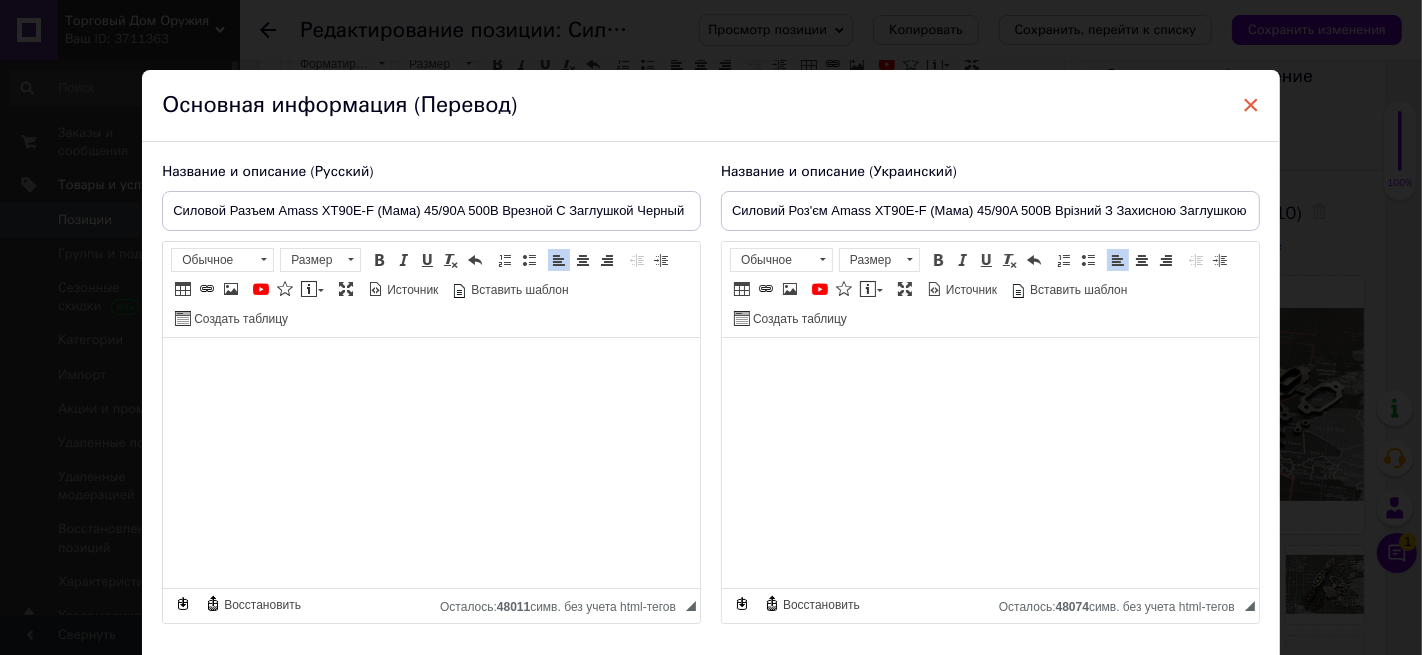click on "×" at bounding box center [1251, 105] 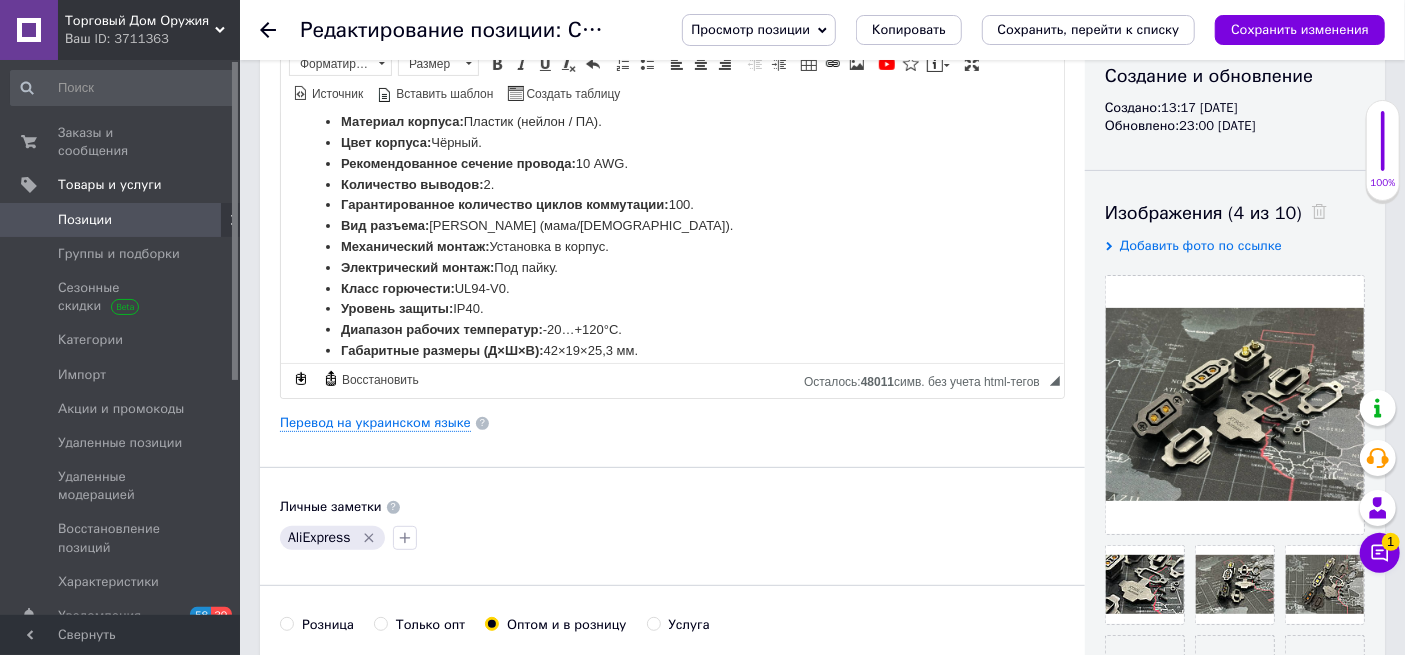 click 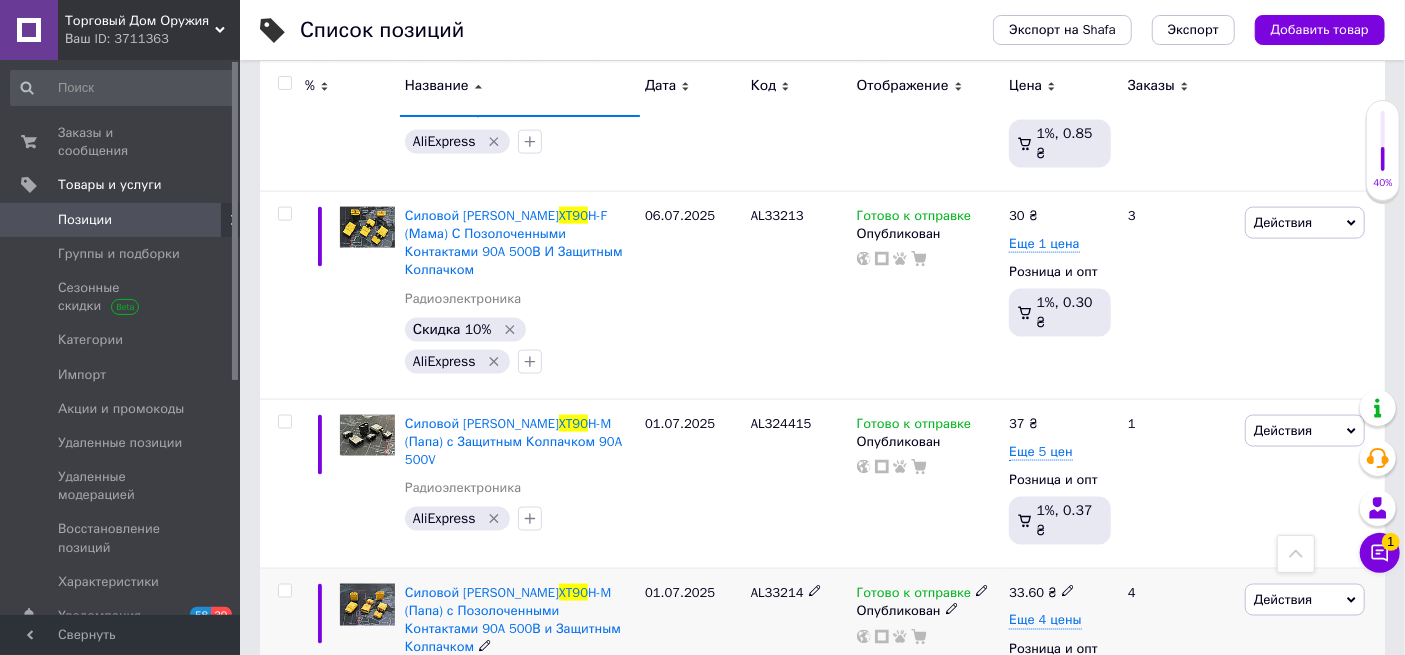scroll, scrollTop: 1595, scrollLeft: 0, axis: vertical 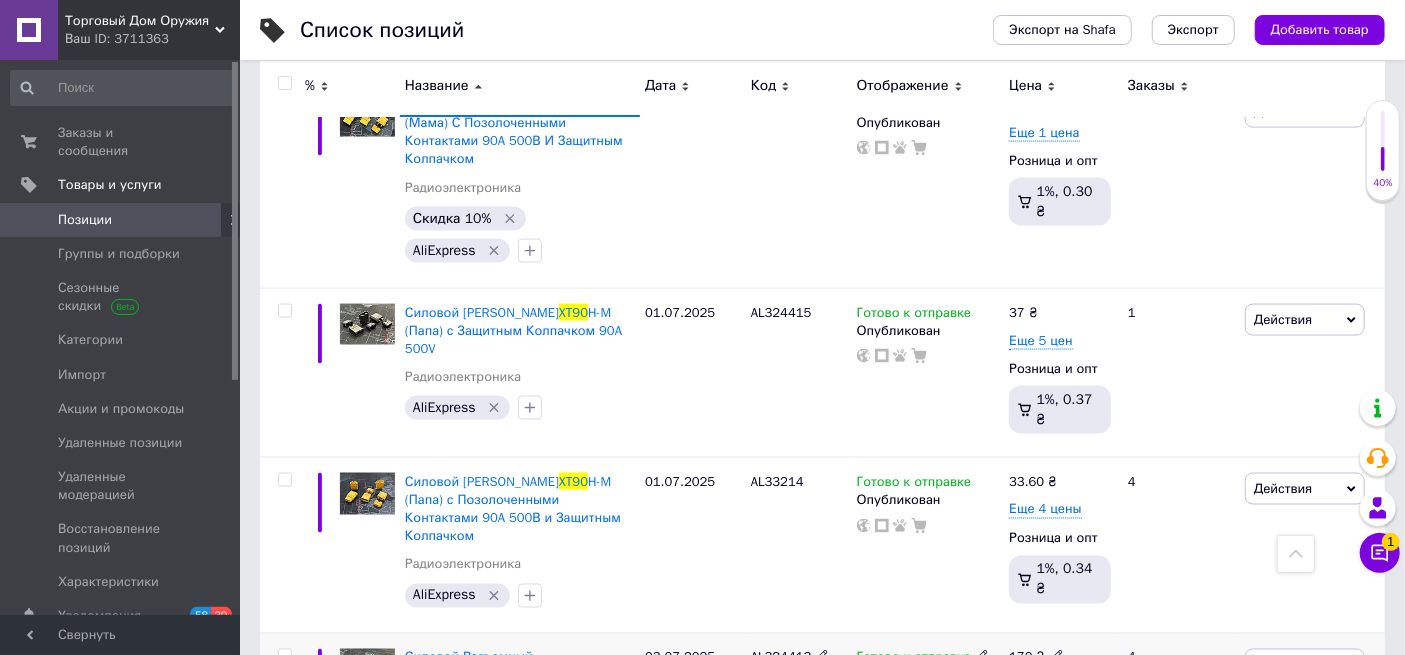 click on "H-M Черный (Amass) 45A/90A 500В" at bounding box center (516, 684) 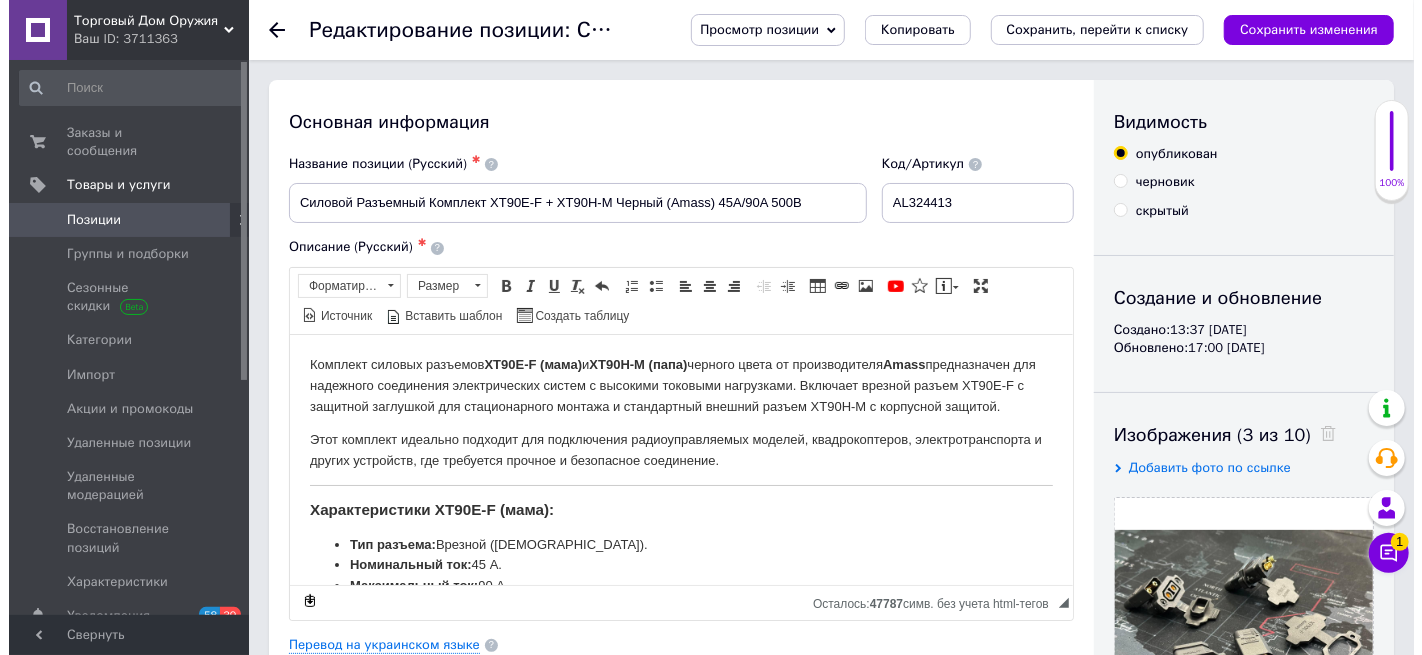 scroll, scrollTop: 333, scrollLeft: 0, axis: vertical 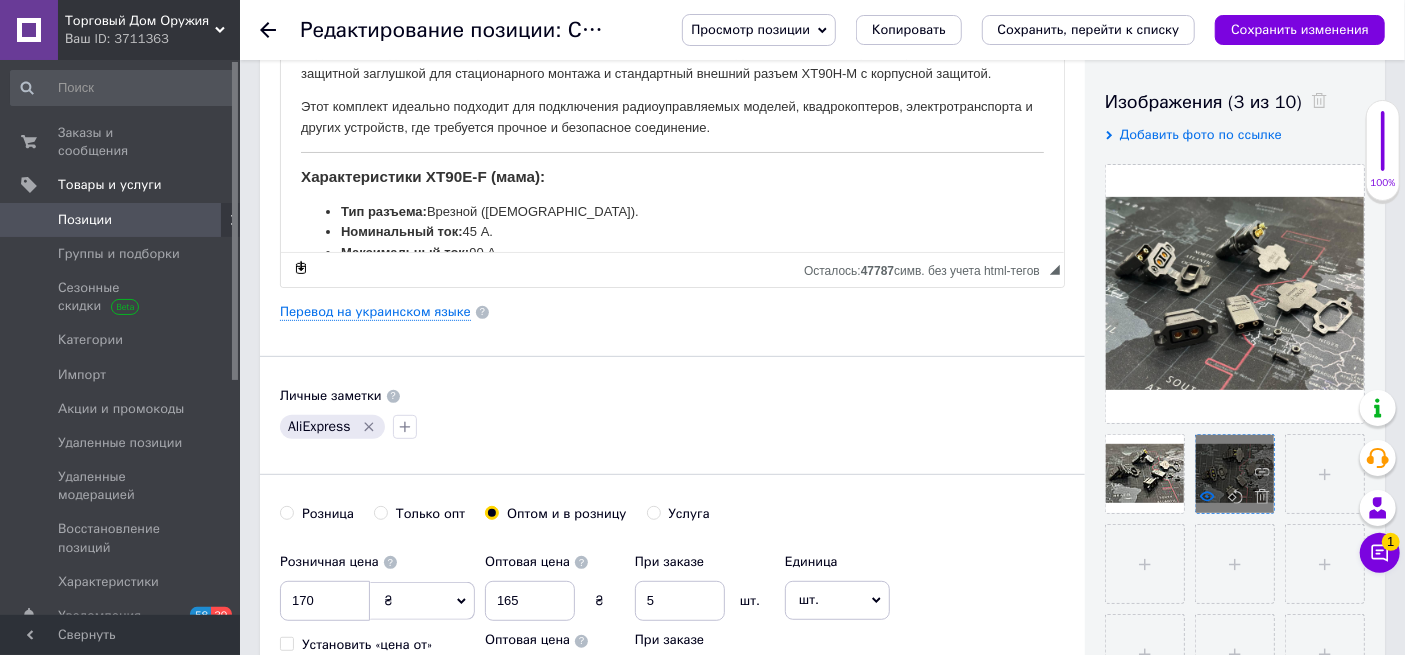 click 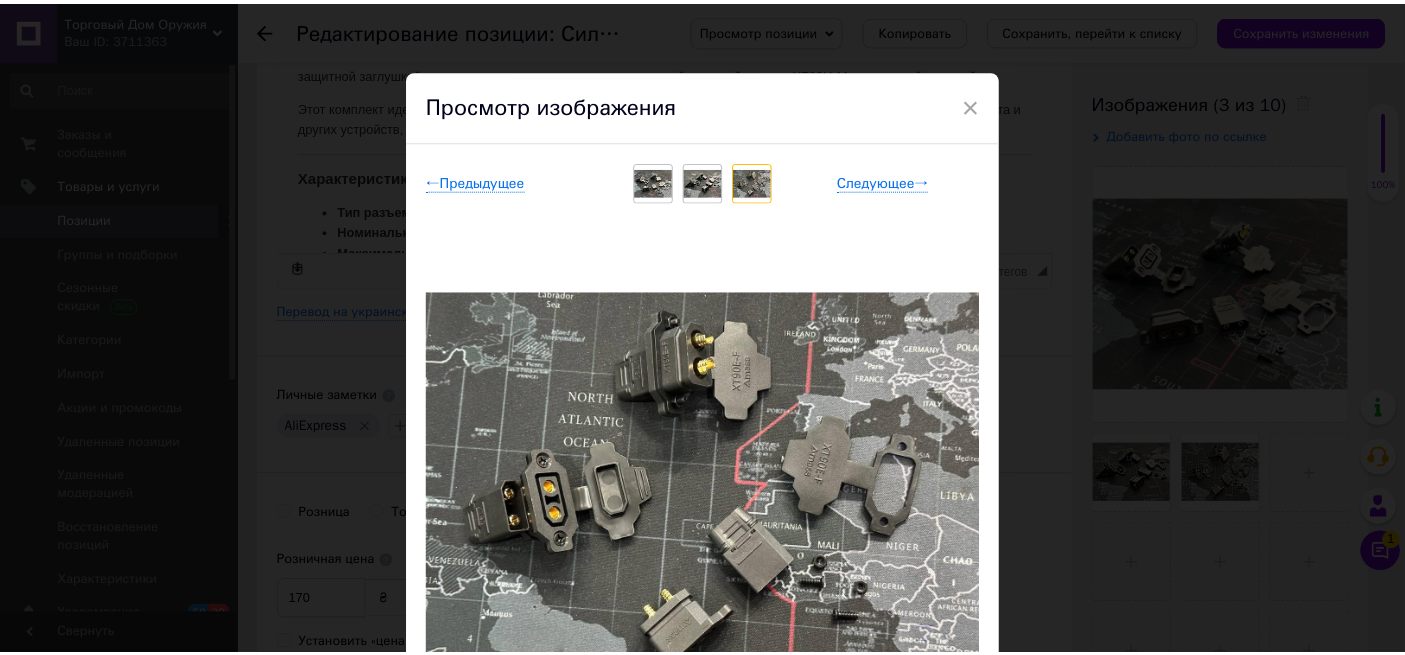 scroll, scrollTop: 111, scrollLeft: 0, axis: vertical 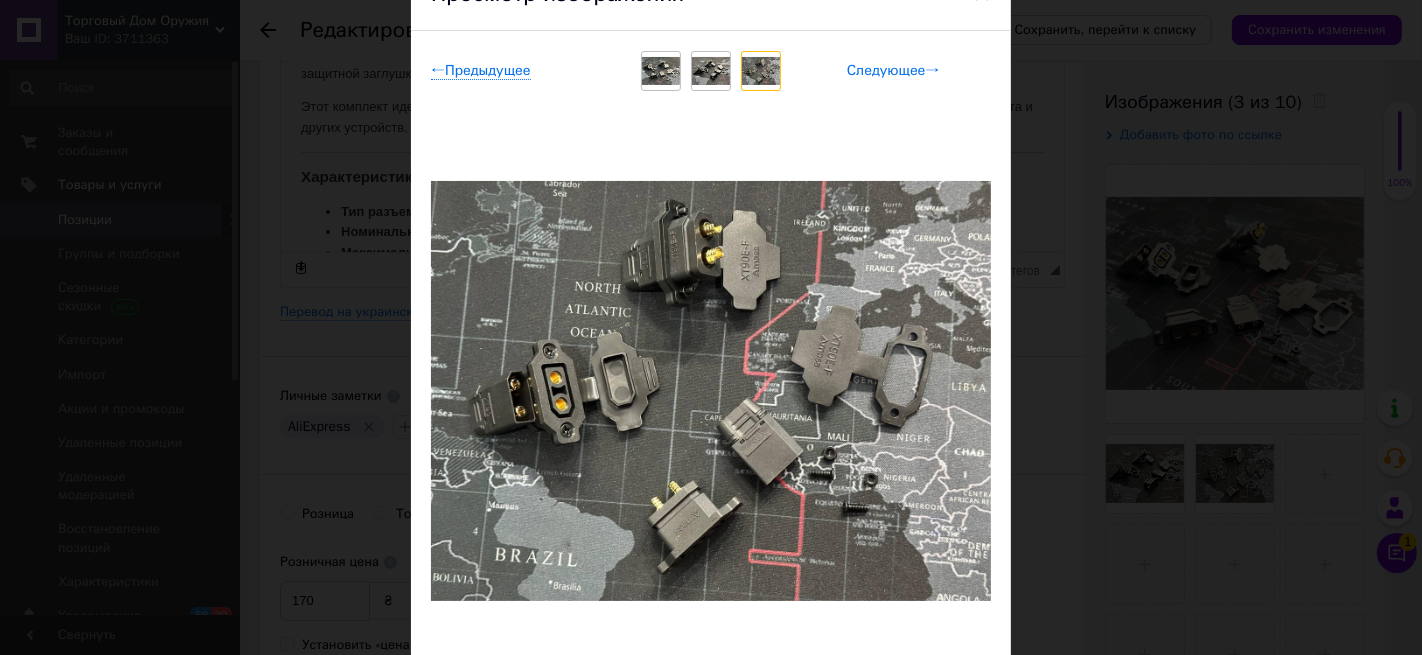 click on "Следующее →" at bounding box center (893, 71) 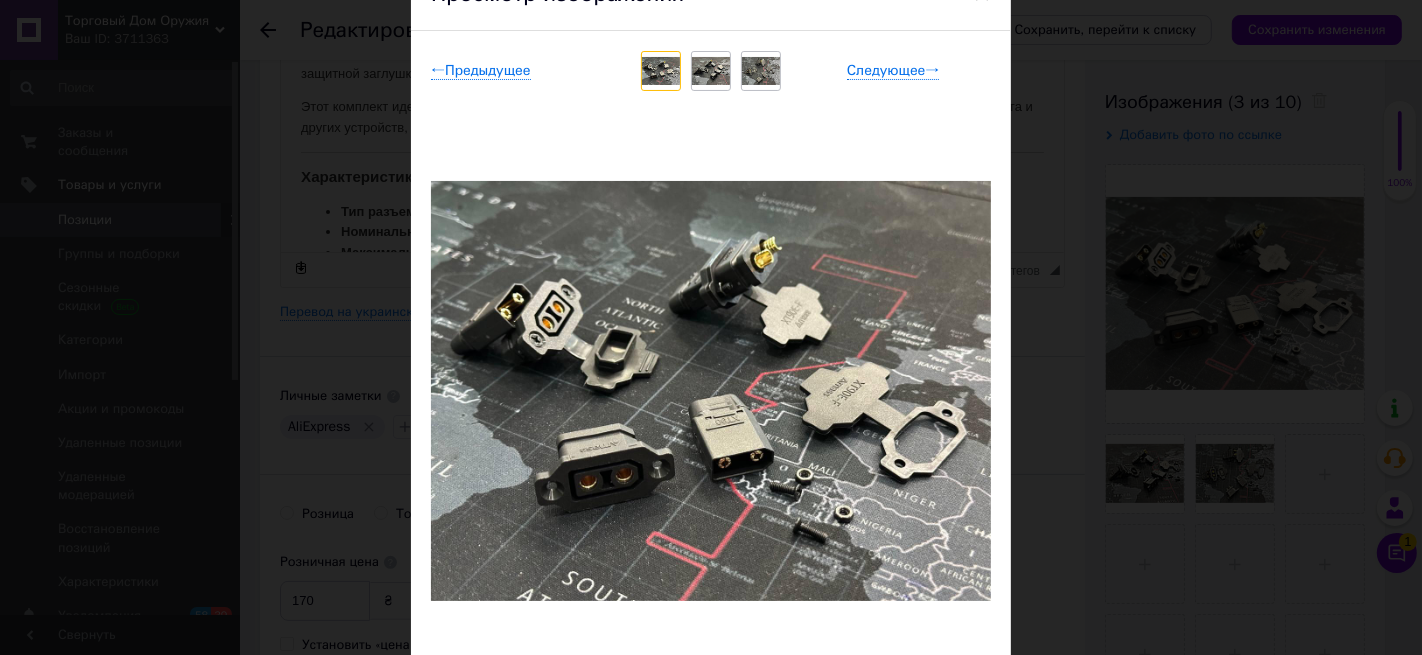 click on "× Просмотр изображения ← Предыдущее Следующее → Удалить изображение Удалить все изображения" at bounding box center (711, 327) 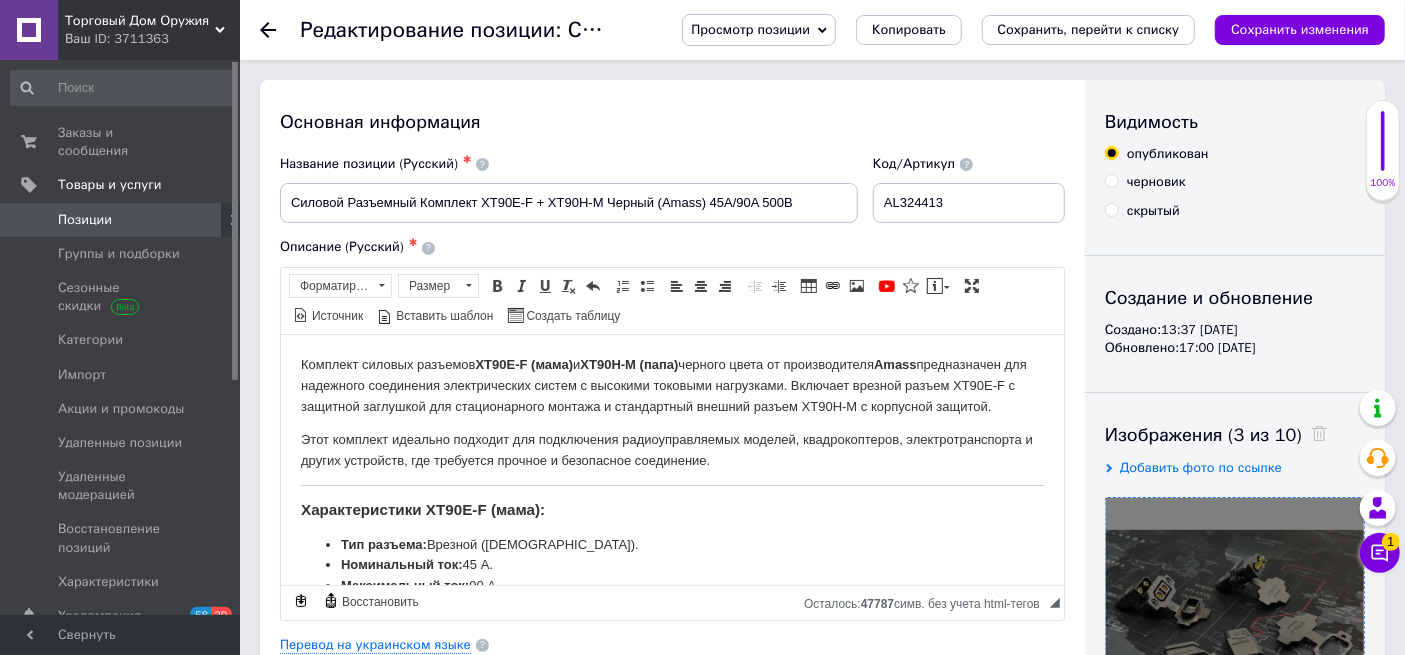 scroll, scrollTop: 111, scrollLeft: 0, axis: vertical 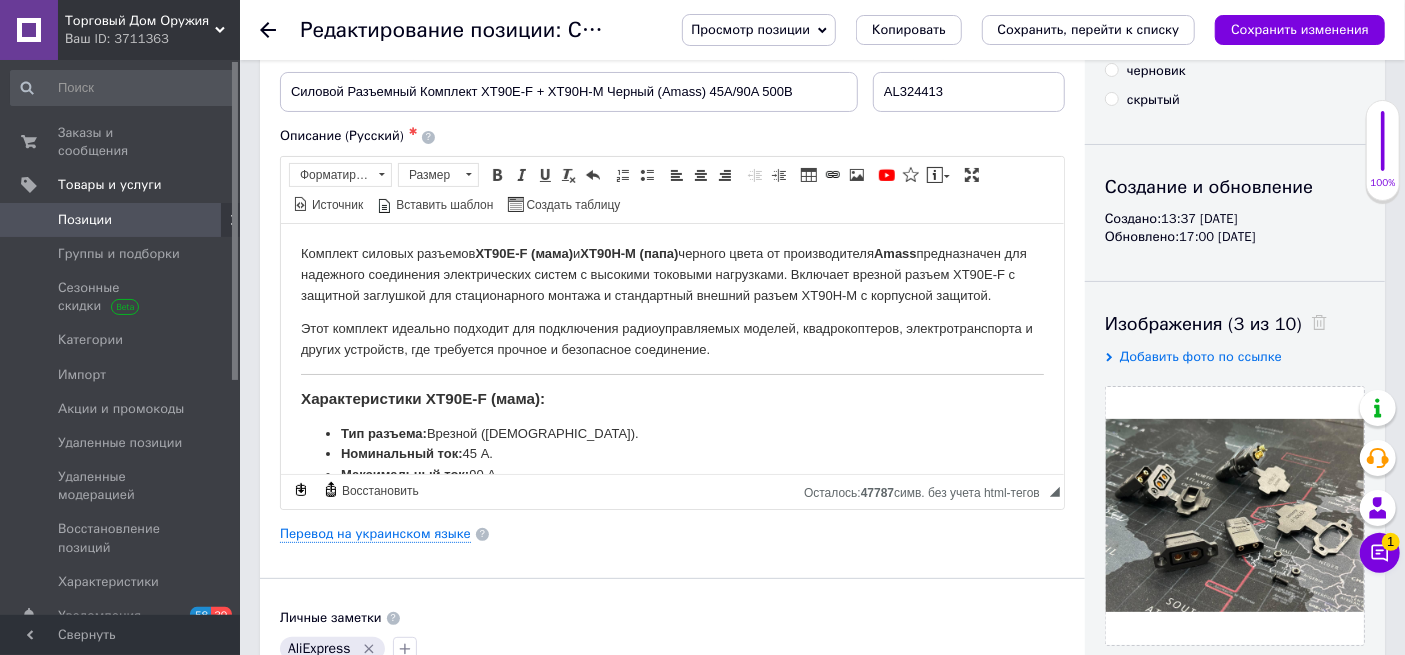 click 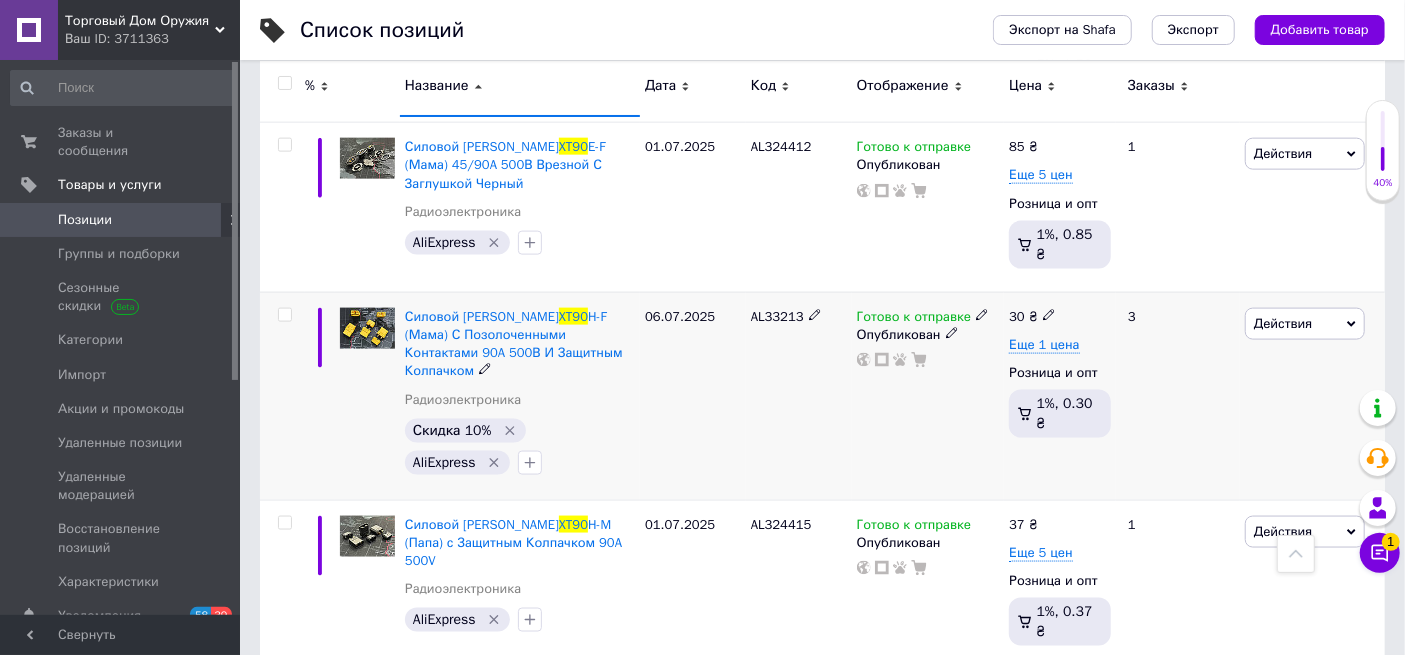 scroll, scrollTop: 1160, scrollLeft: 0, axis: vertical 